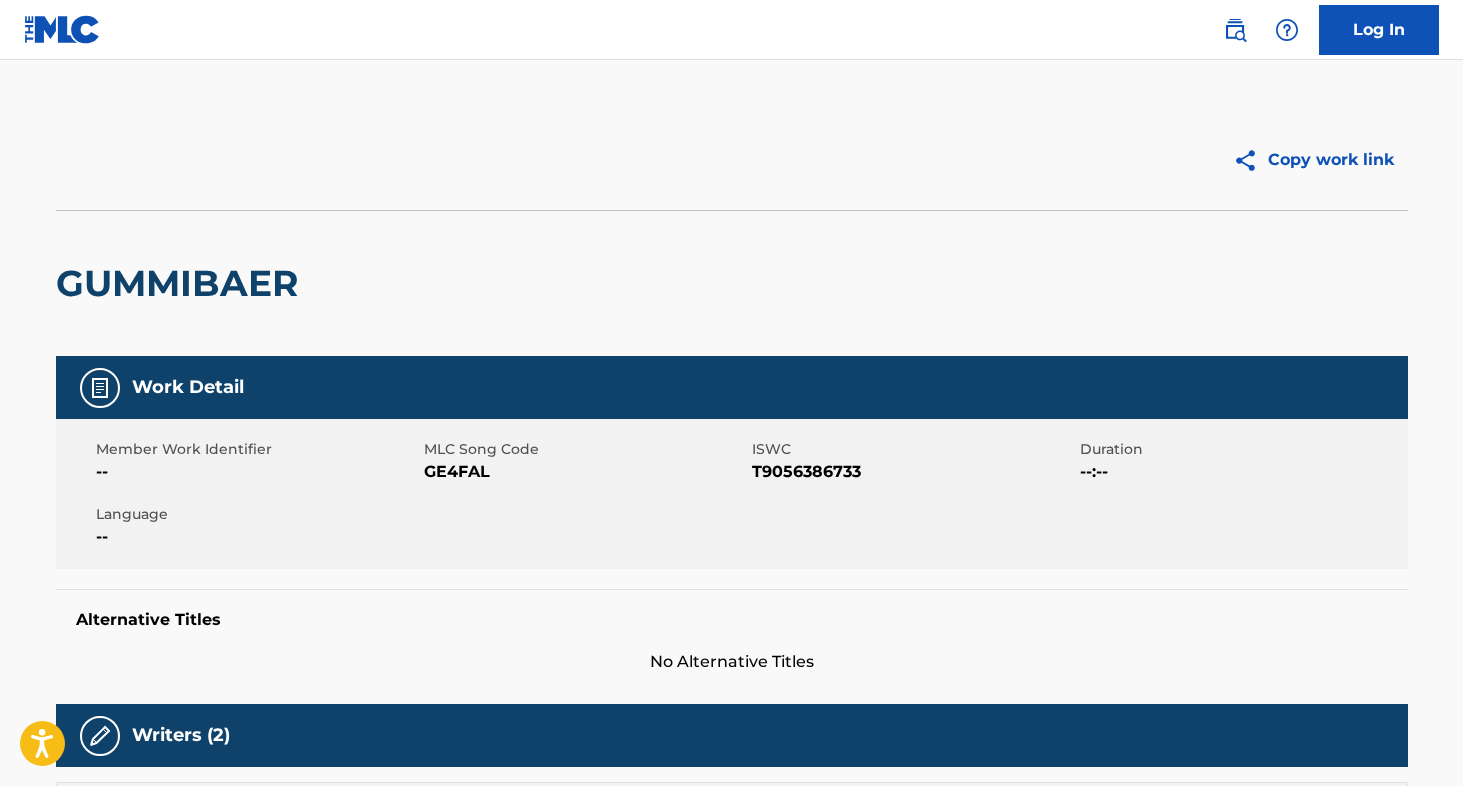 scroll, scrollTop: 357, scrollLeft: 0, axis: vertical 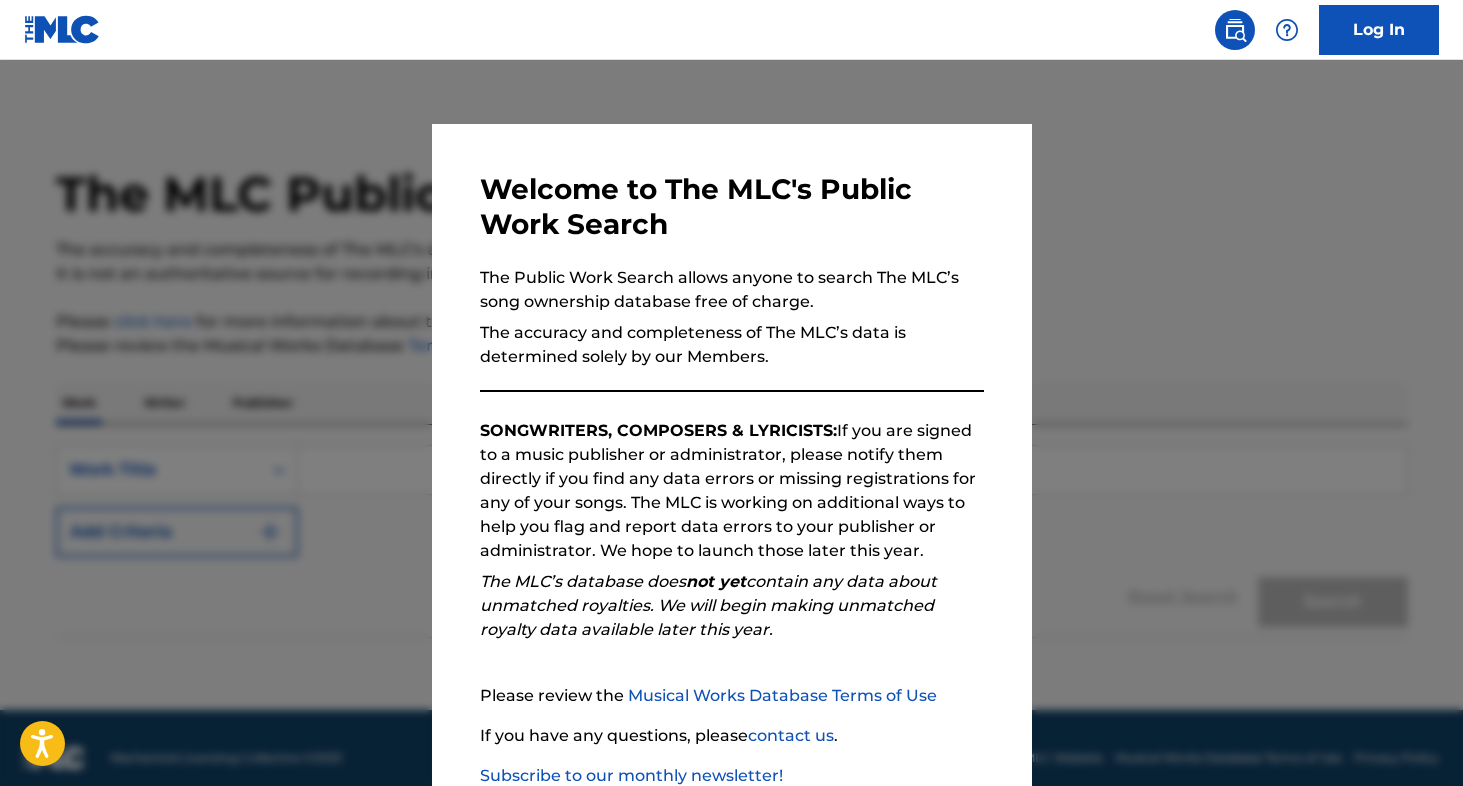 click on "Log In" at bounding box center [1379, 30] 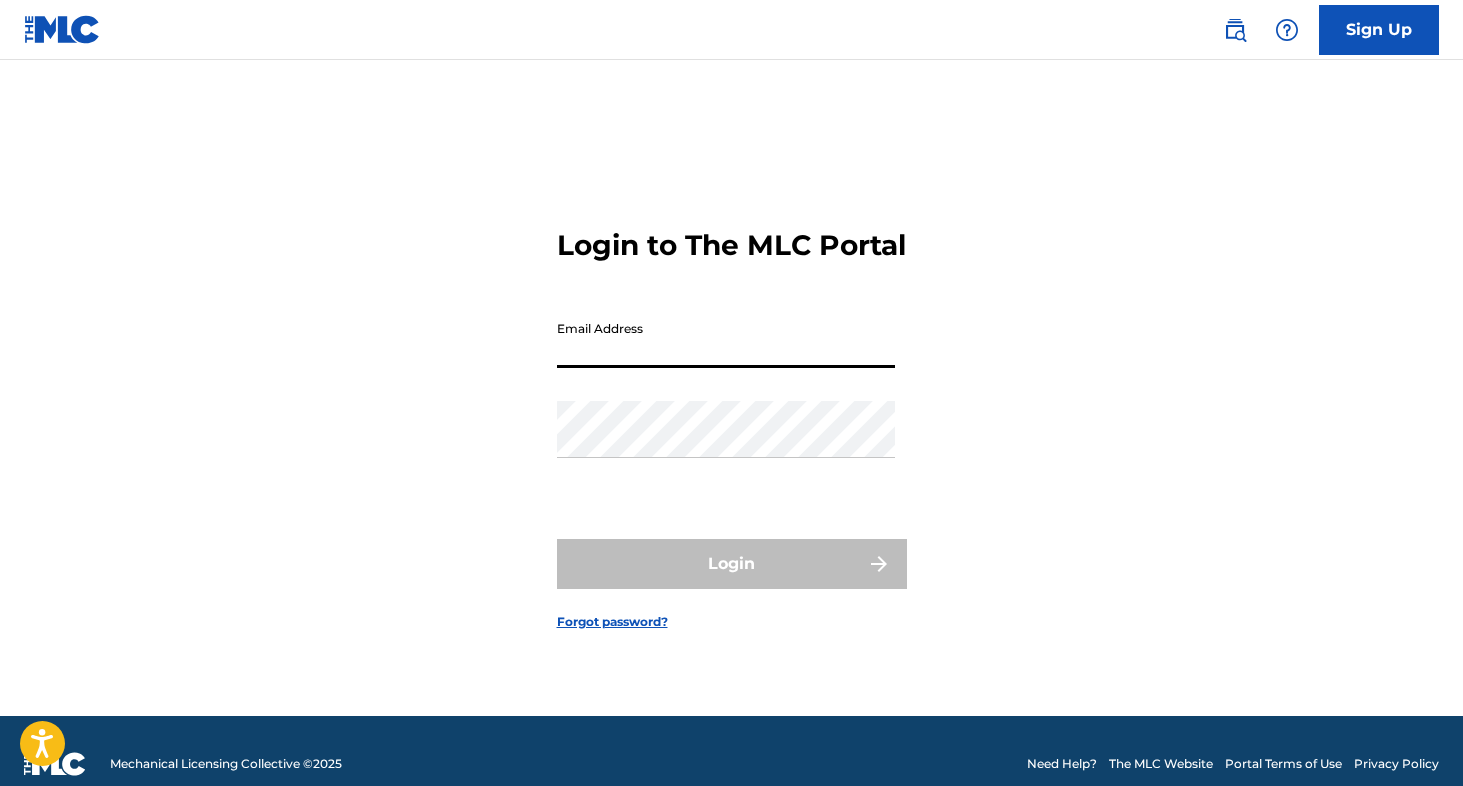 type on "[EMAIL_ADDRESS][DOMAIN_NAME]" 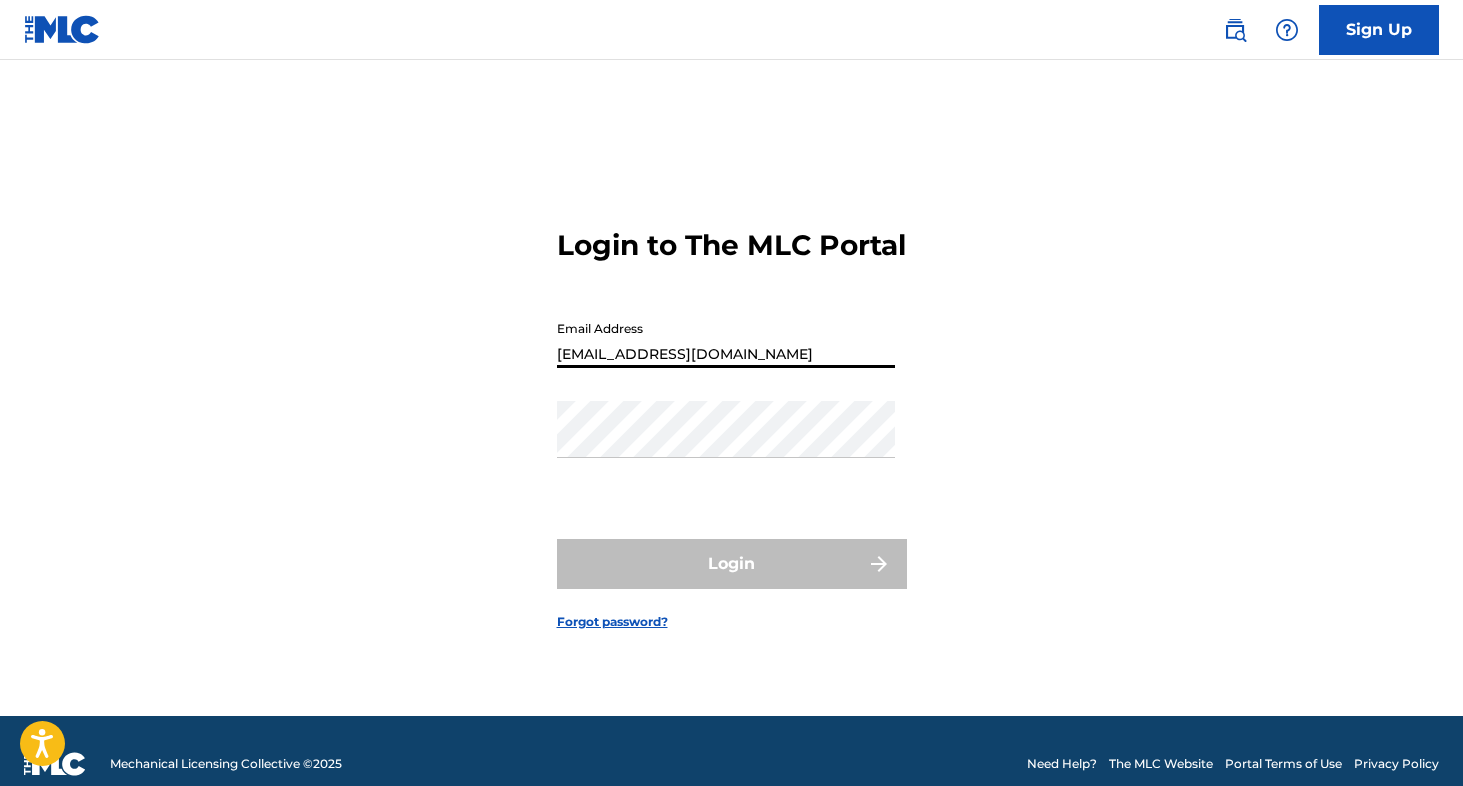 click on "Login" at bounding box center (732, 564) 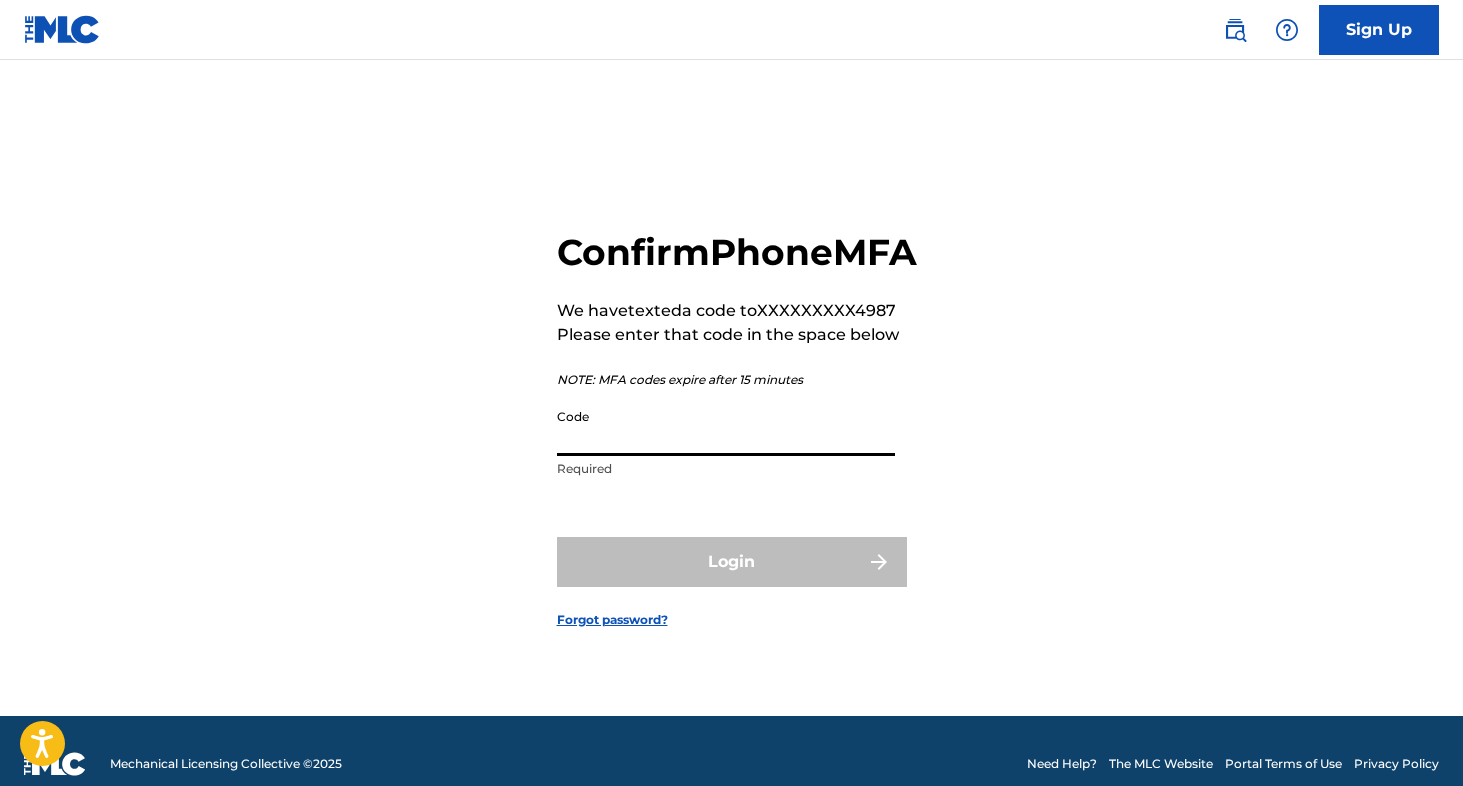 click on "Code" at bounding box center [726, 427] 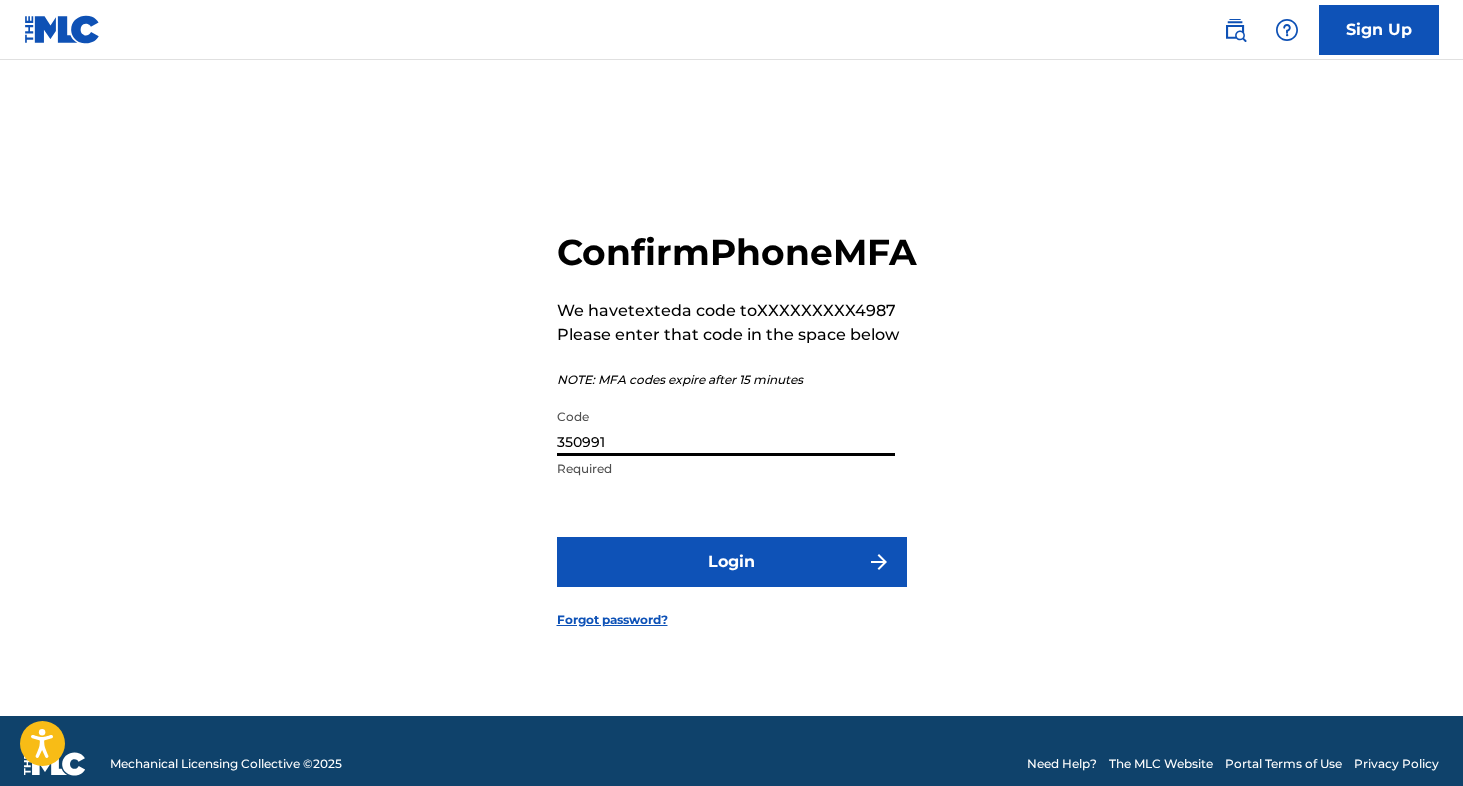type on "350991" 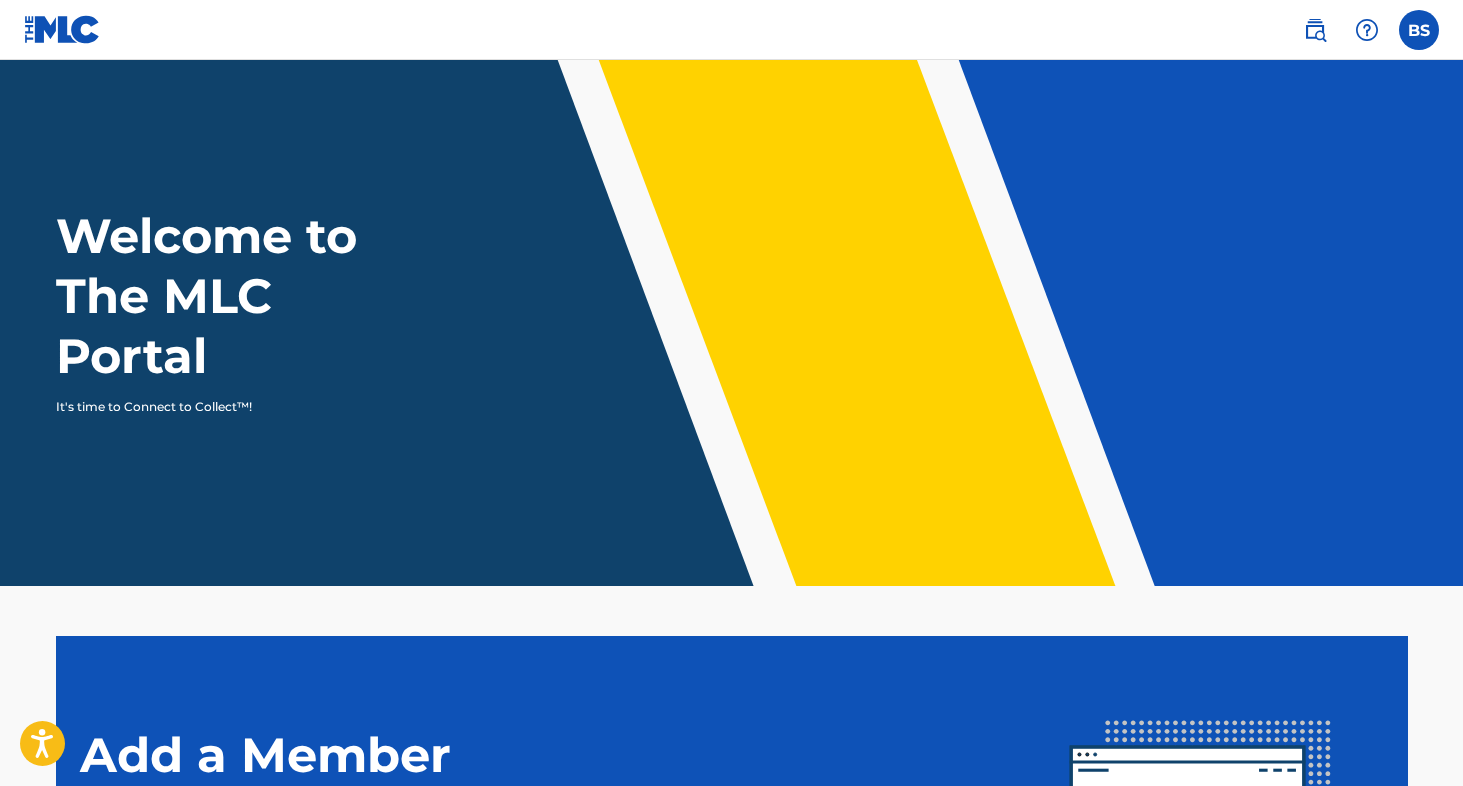scroll, scrollTop: 0, scrollLeft: 0, axis: both 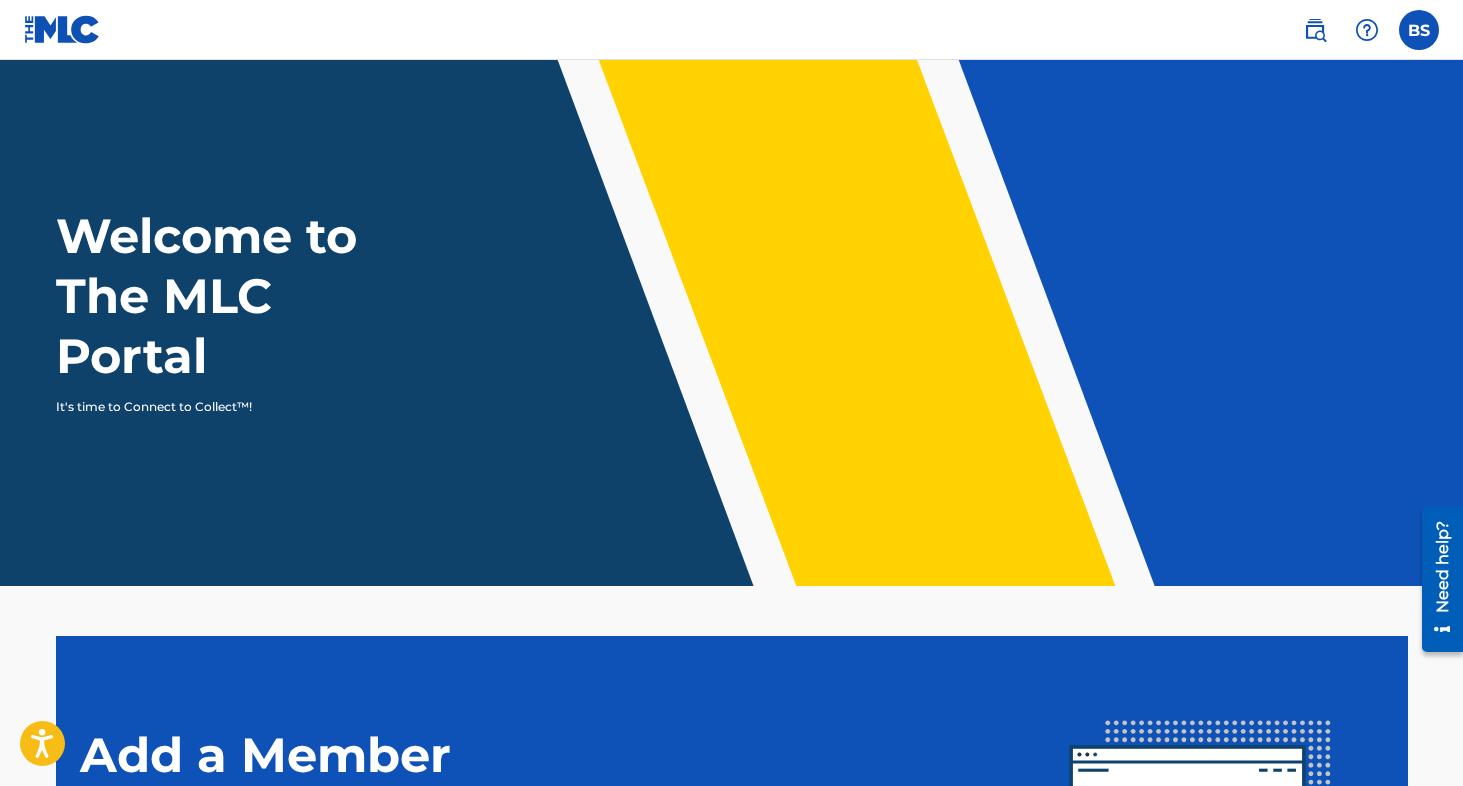click at bounding box center (62, 29) 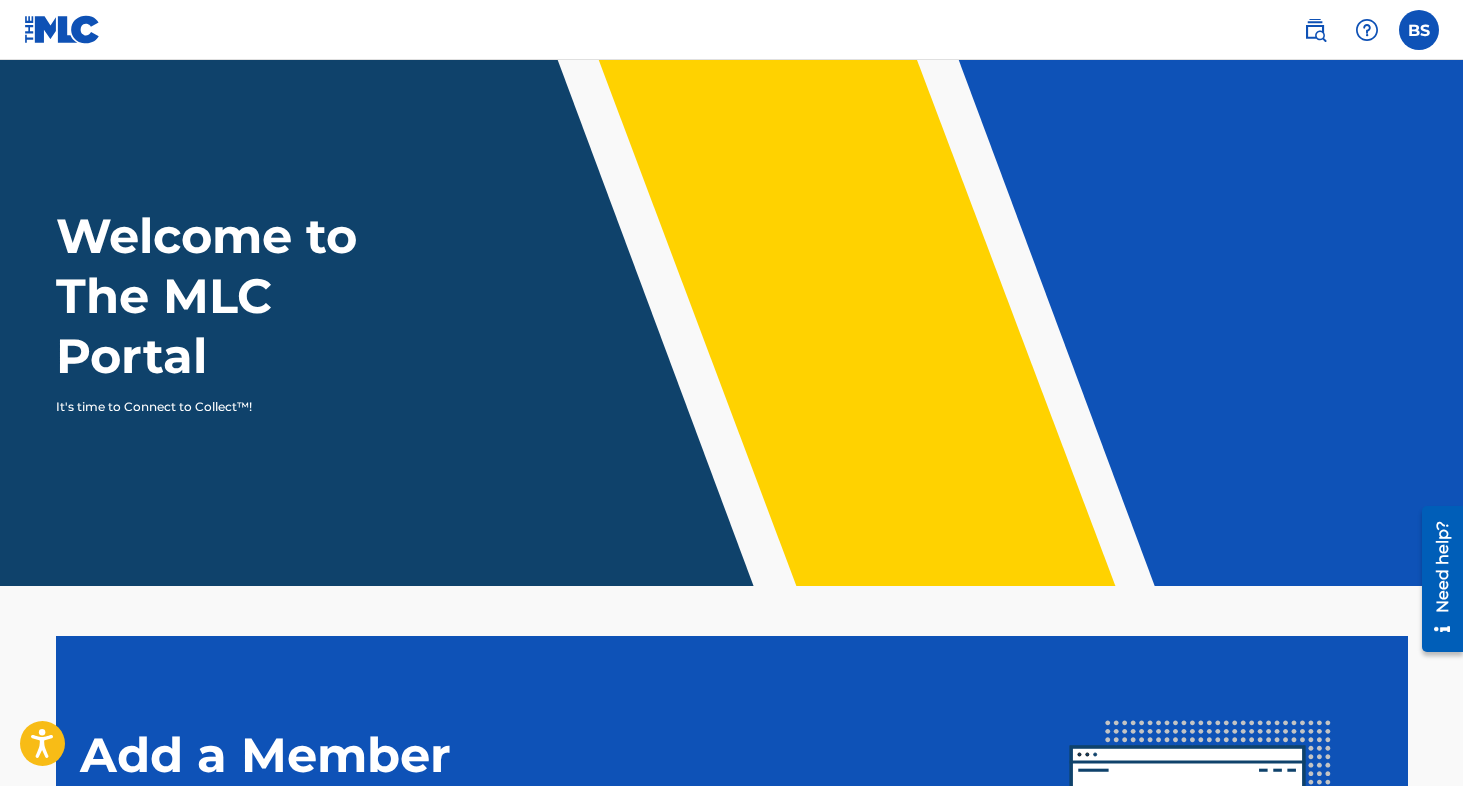 click at bounding box center [1315, 30] 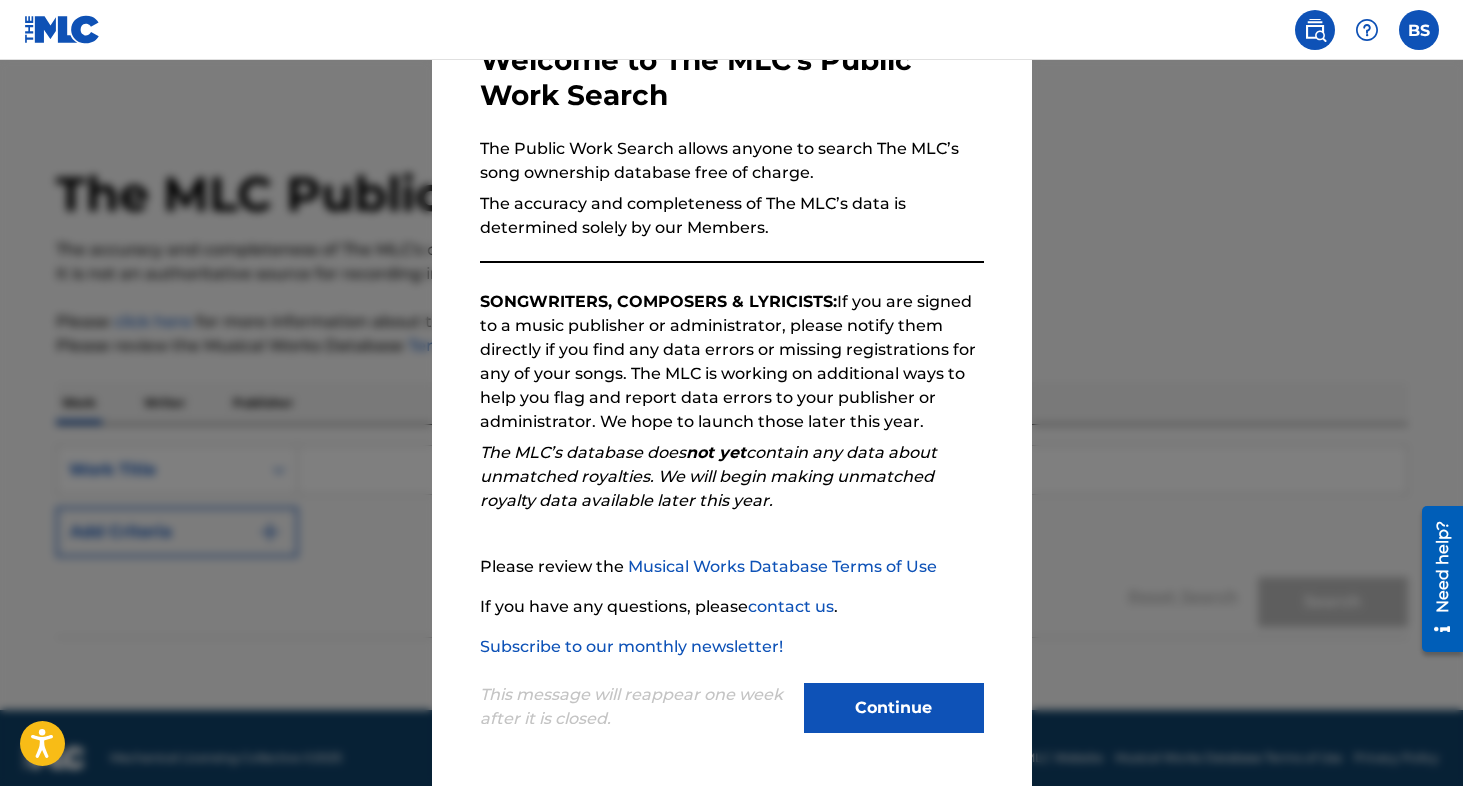 scroll, scrollTop: 129, scrollLeft: 0, axis: vertical 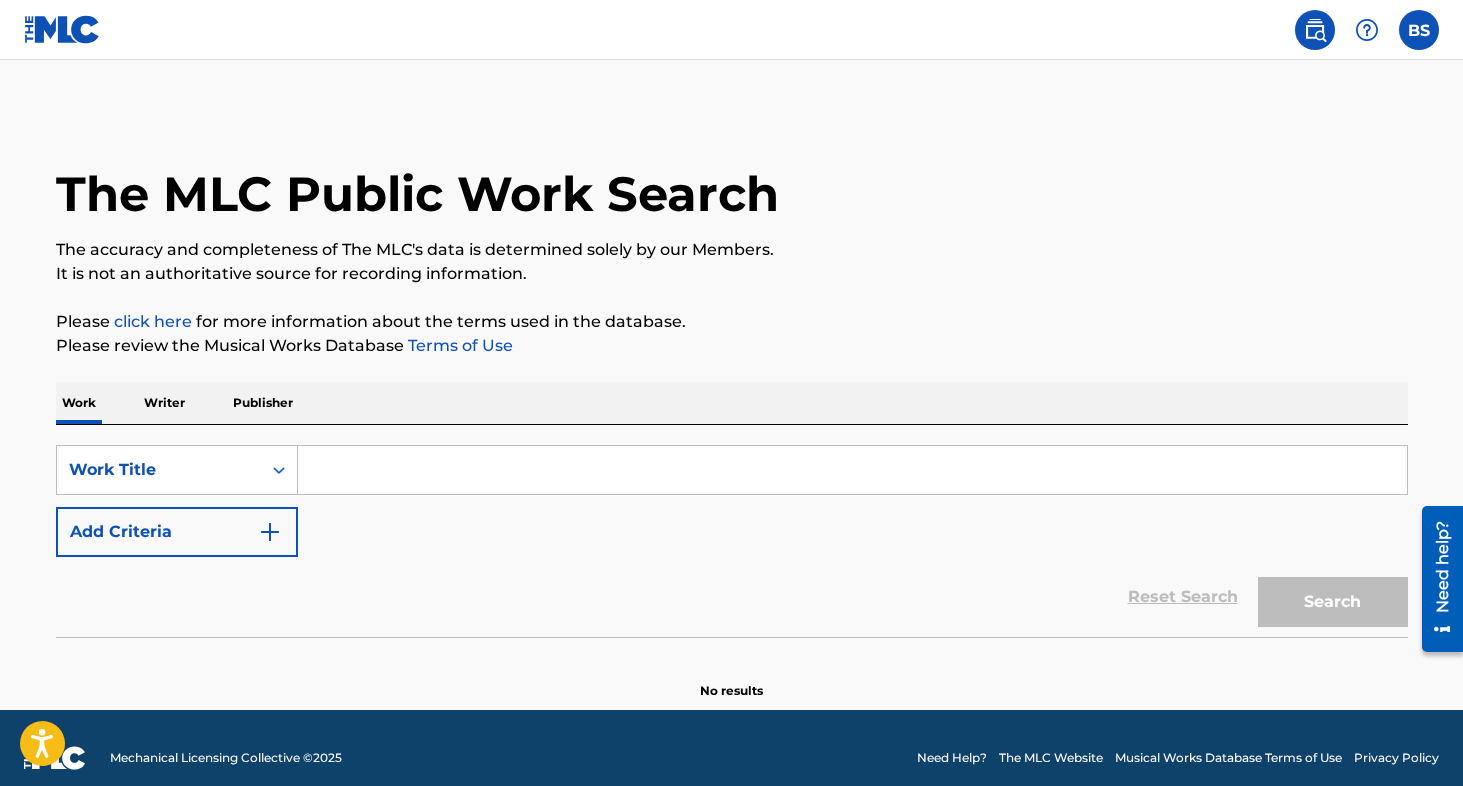 click on "Writer" at bounding box center (164, 403) 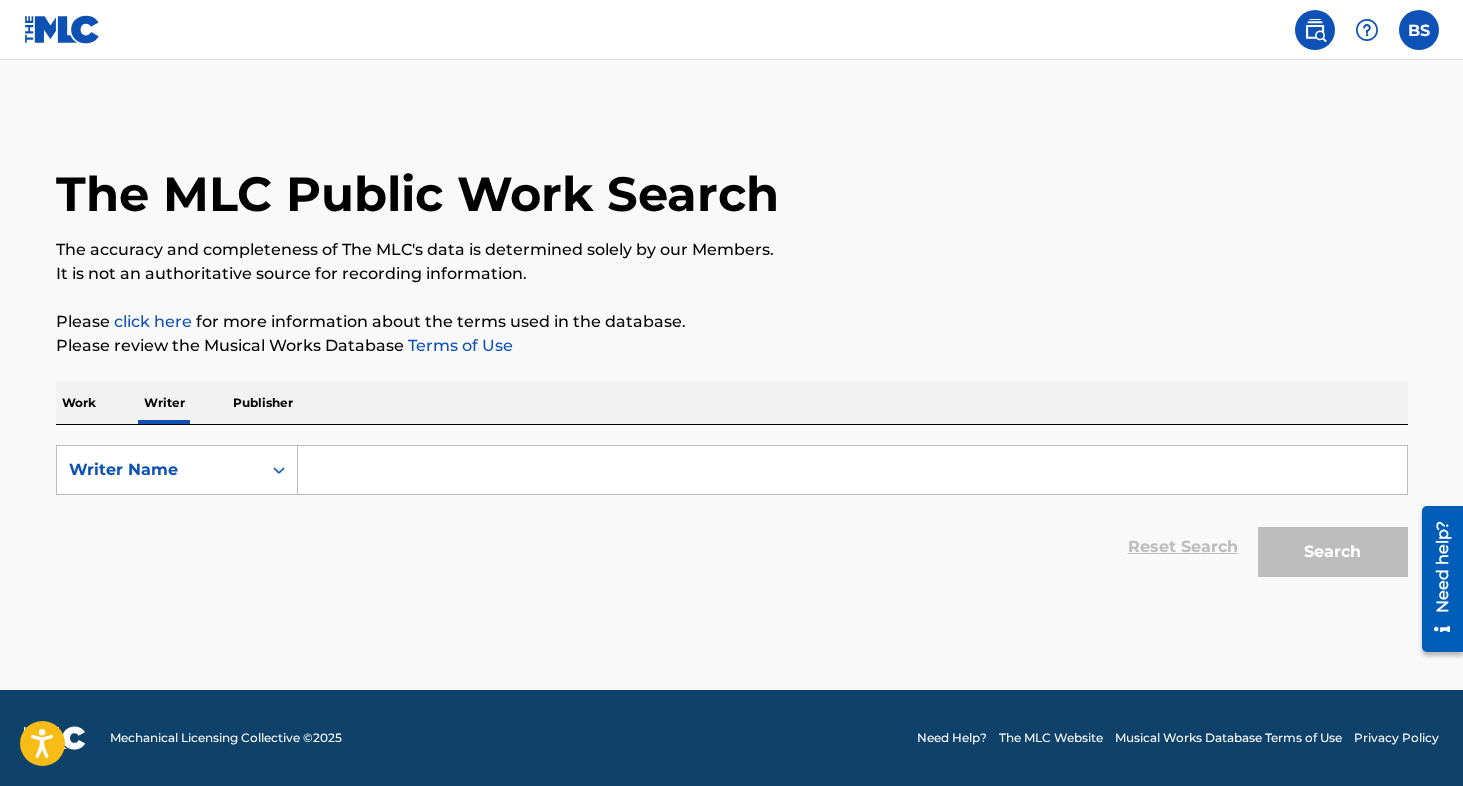 click at bounding box center [852, 470] 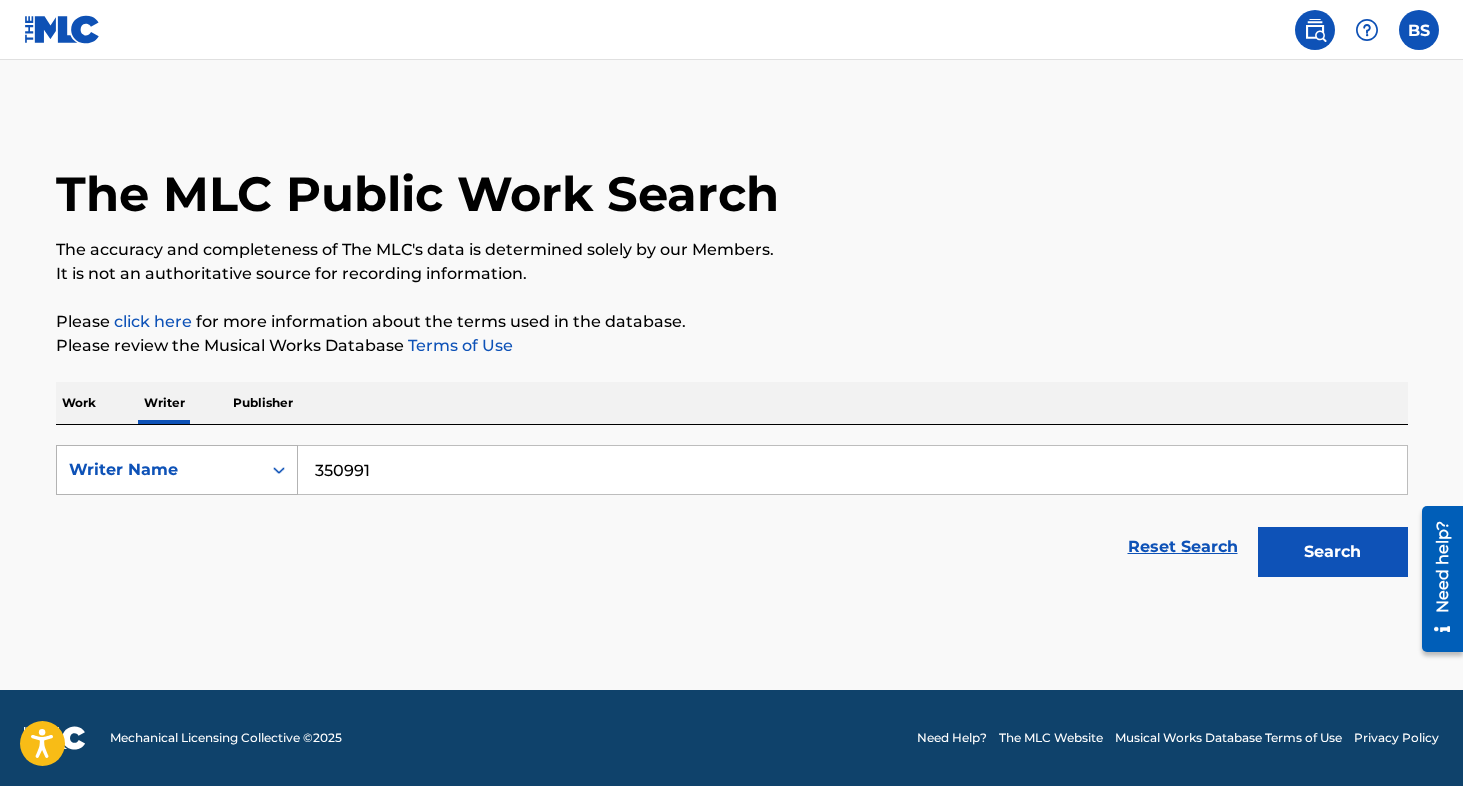 drag, startPoint x: 394, startPoint y: 471, endPoint x: 275, endPoint y: 466, distance: 119.104996 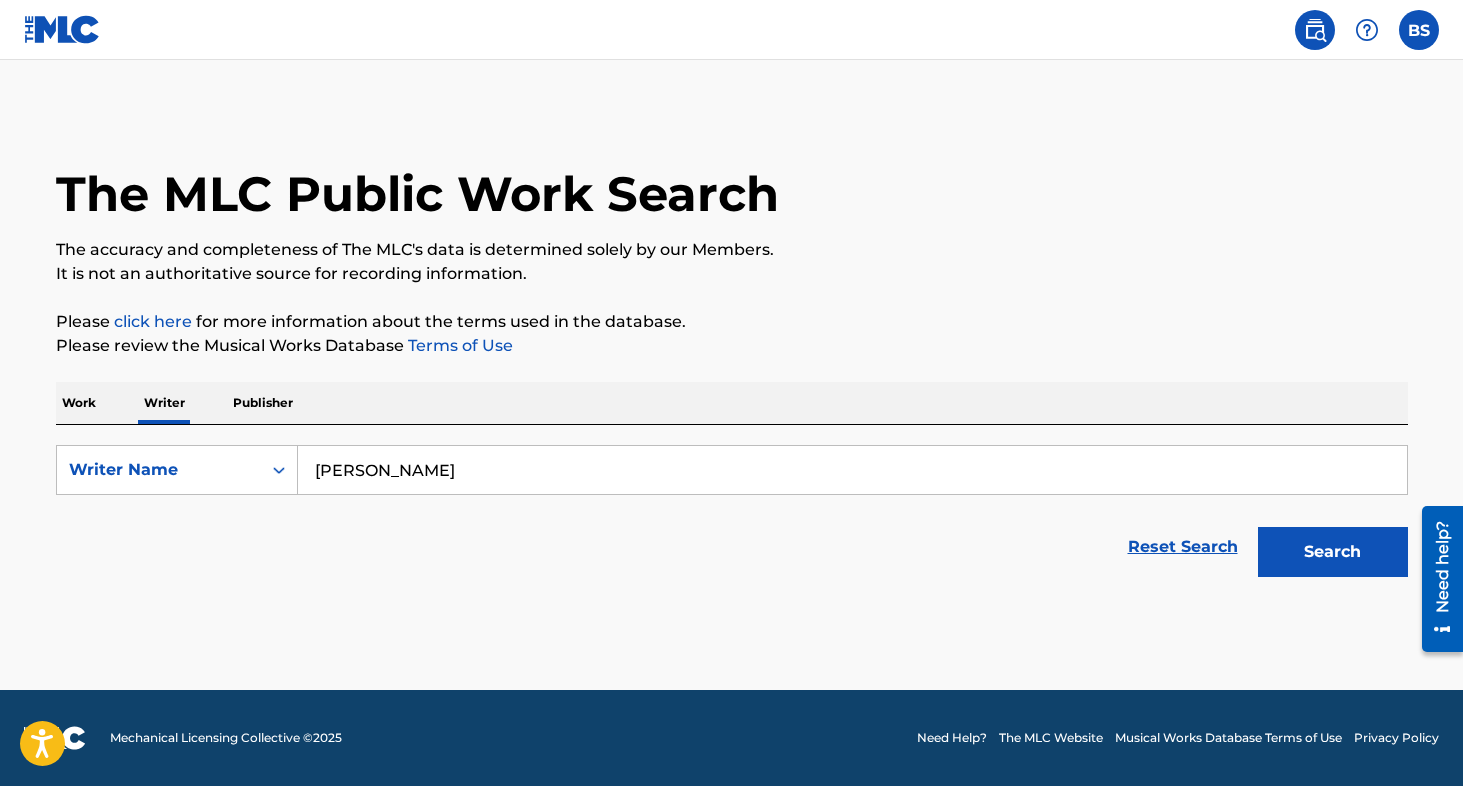 type on "[PERSON_NAME]" 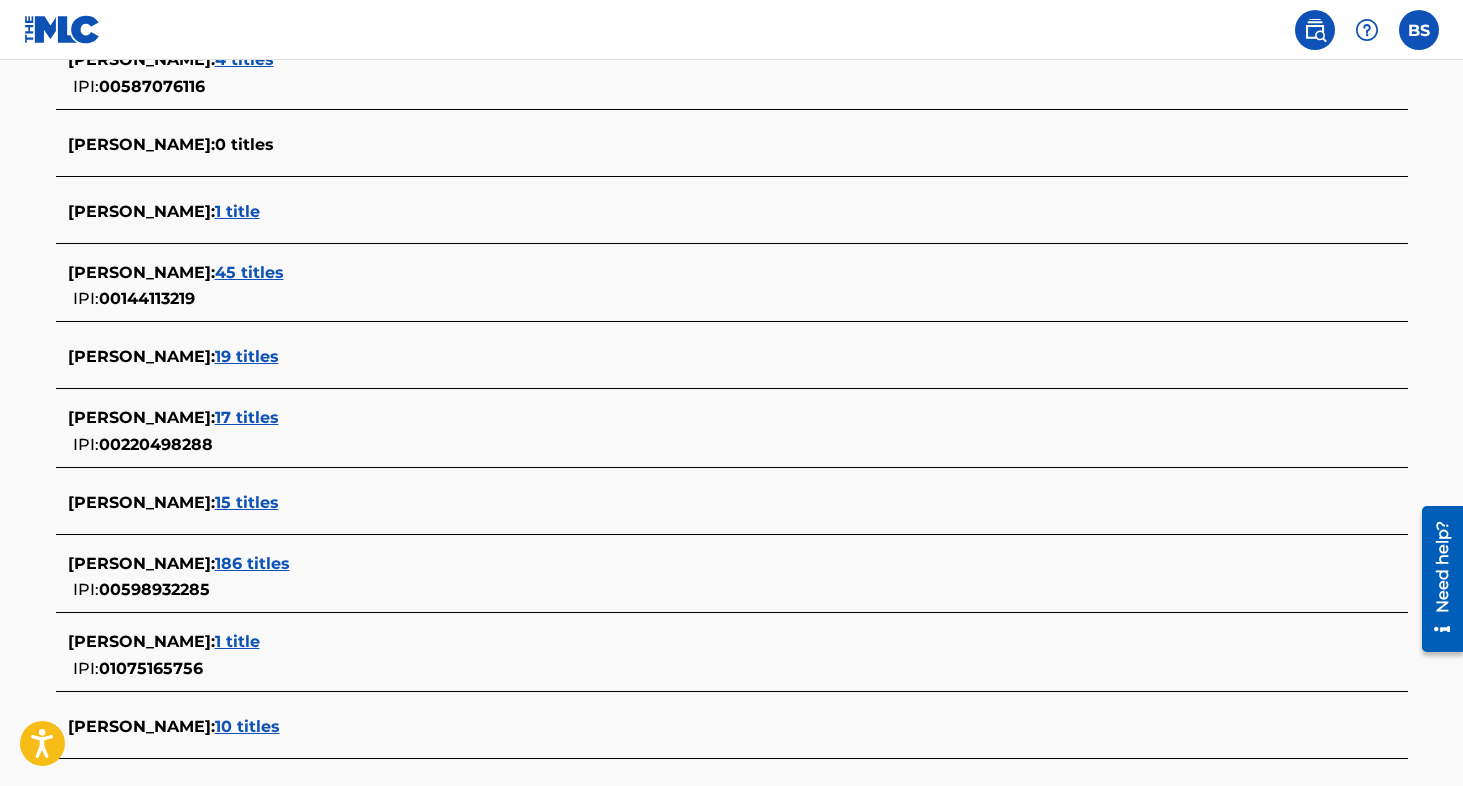 scroll, scrollTop: 638, scrollLeft: 0, axis: vertical 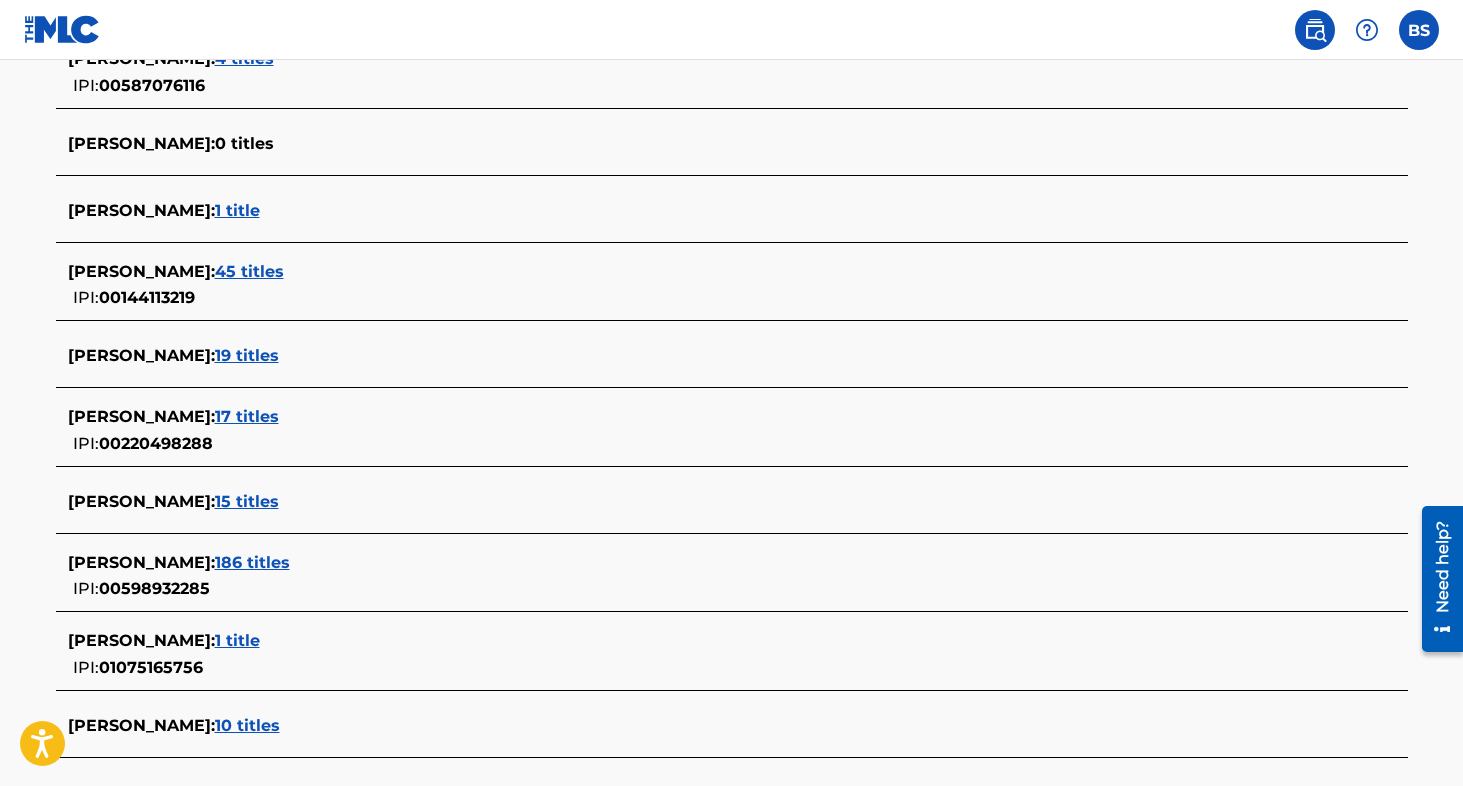 click on "17 titles" at bounding box center [247, 416] 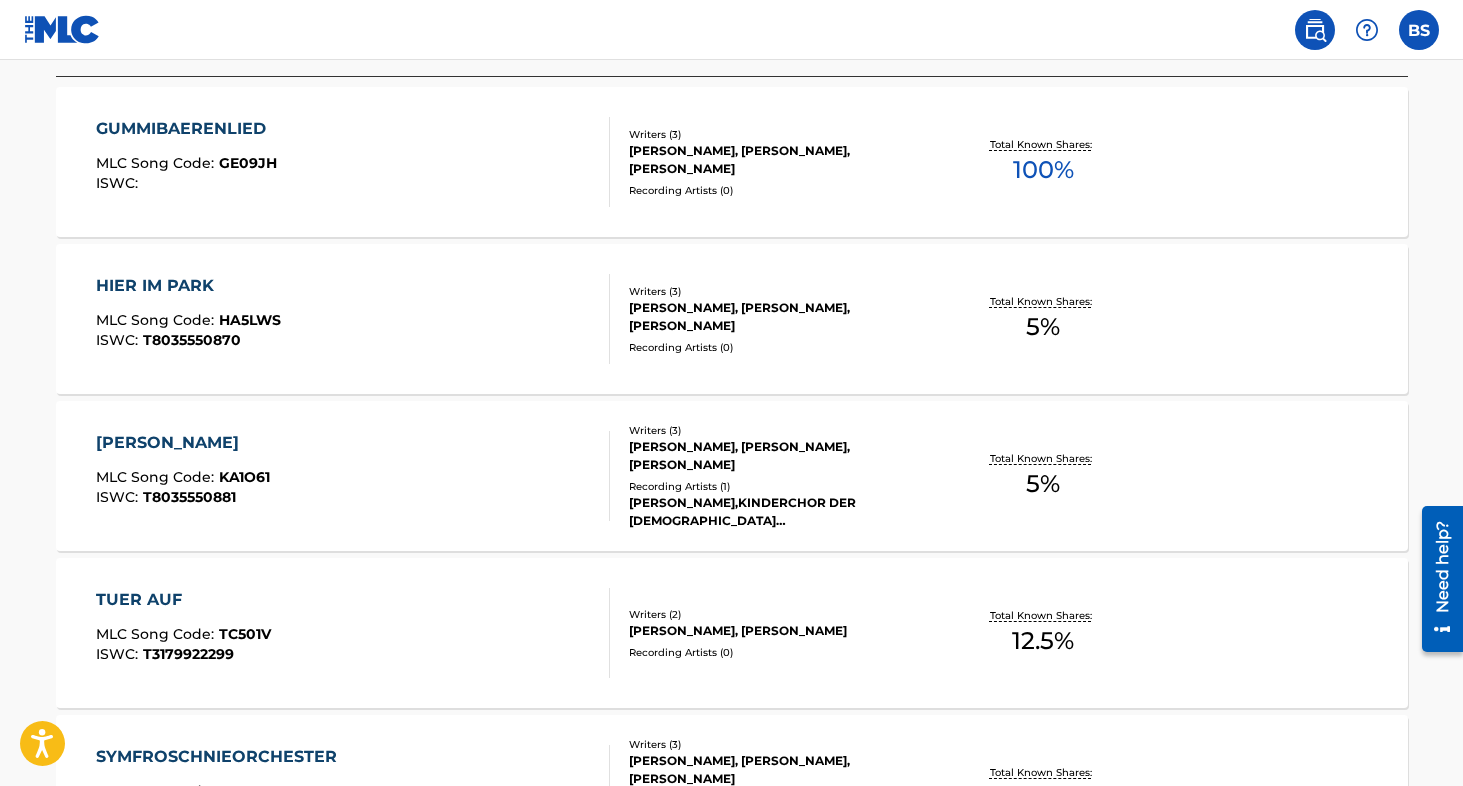 scroll, scrollTop: 647, scrollLeft: 0, axis: vertical 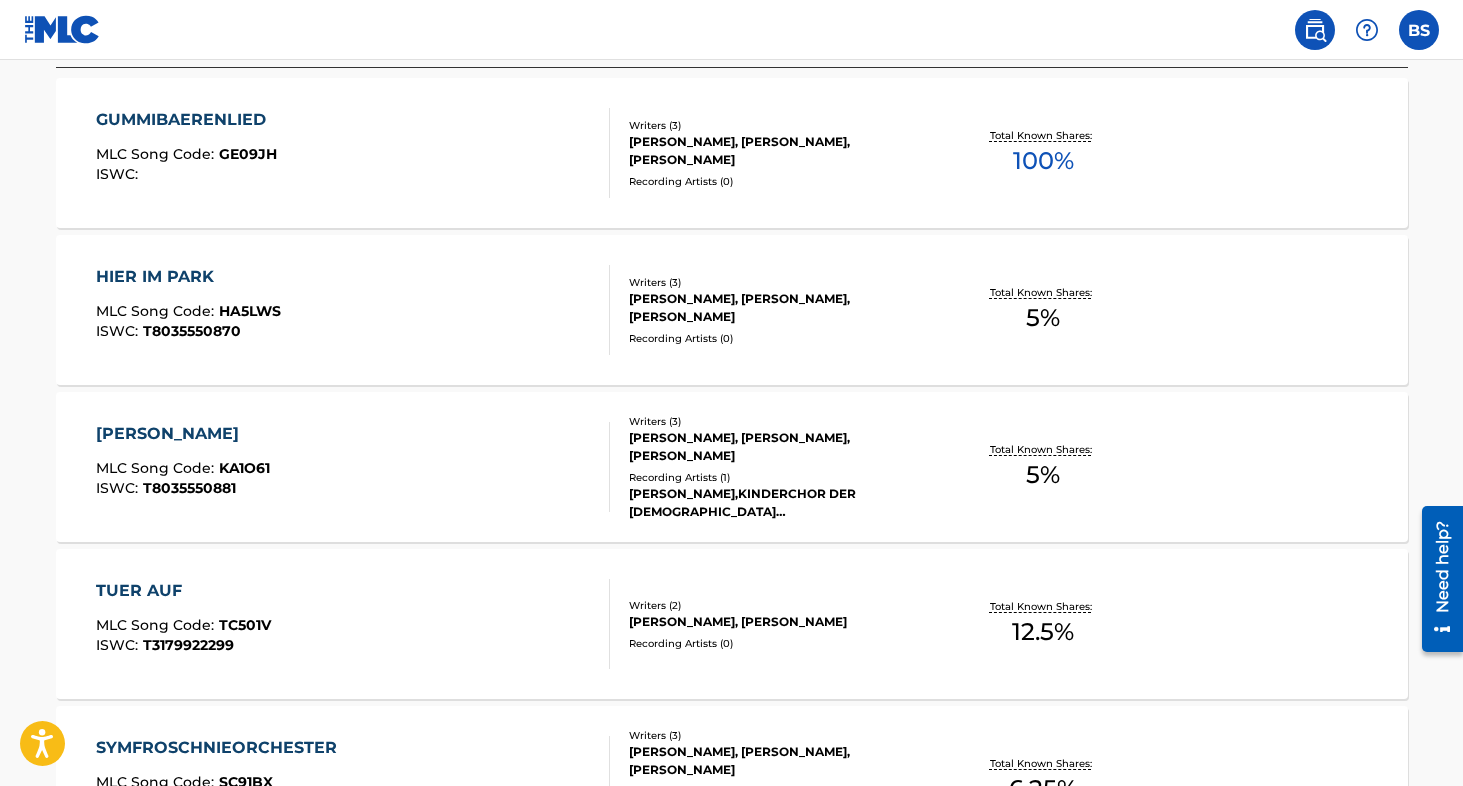 click on "GUMMIBAERENLIED" at bounding box center [186, 120] 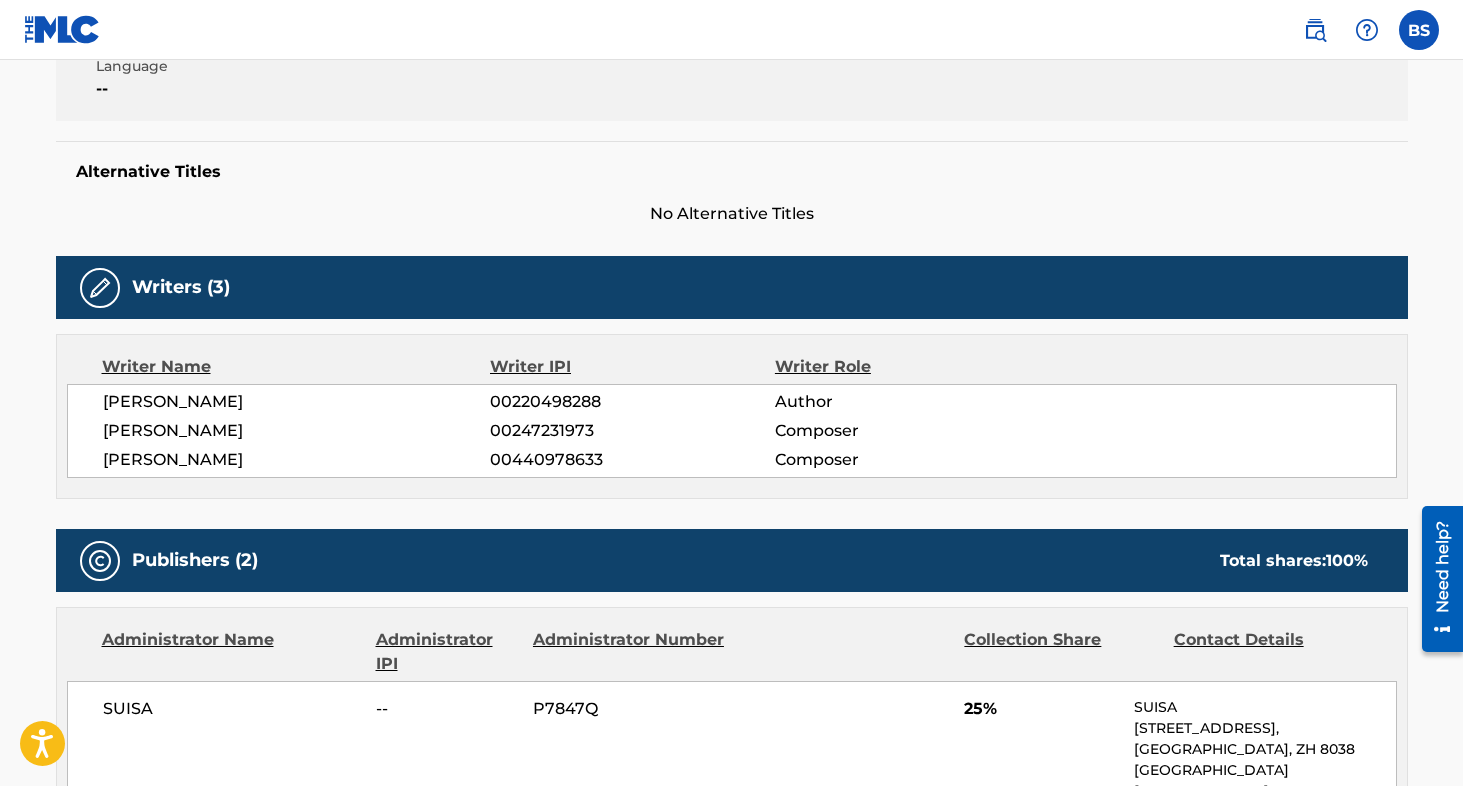 scroll, scrollTop: 457, scrollLeft: 0, axis: vertical 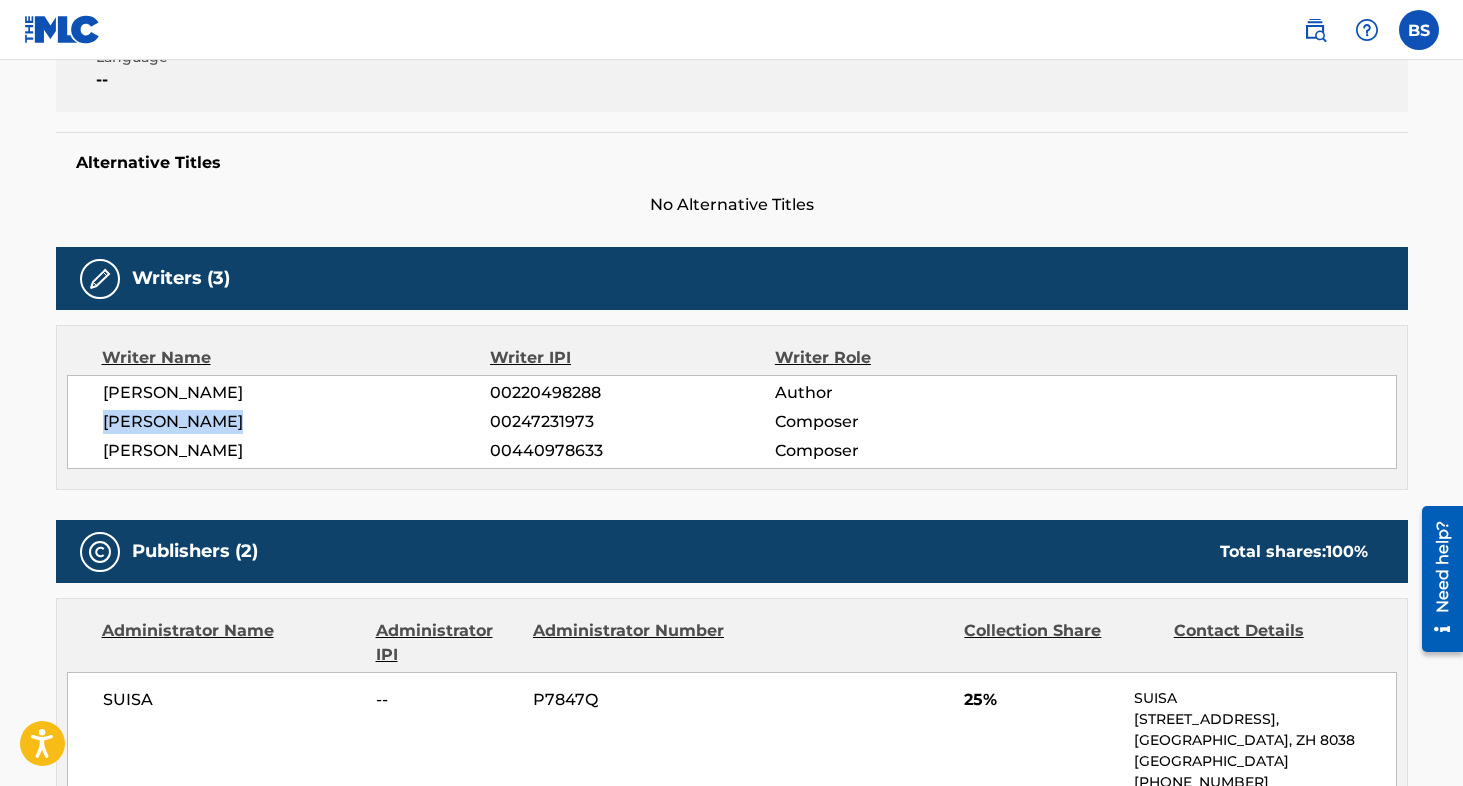 drag, startPoint x: 246, startPoint y: 423, endPoint x: 102, endPoint y: 426, distance: 144.03125 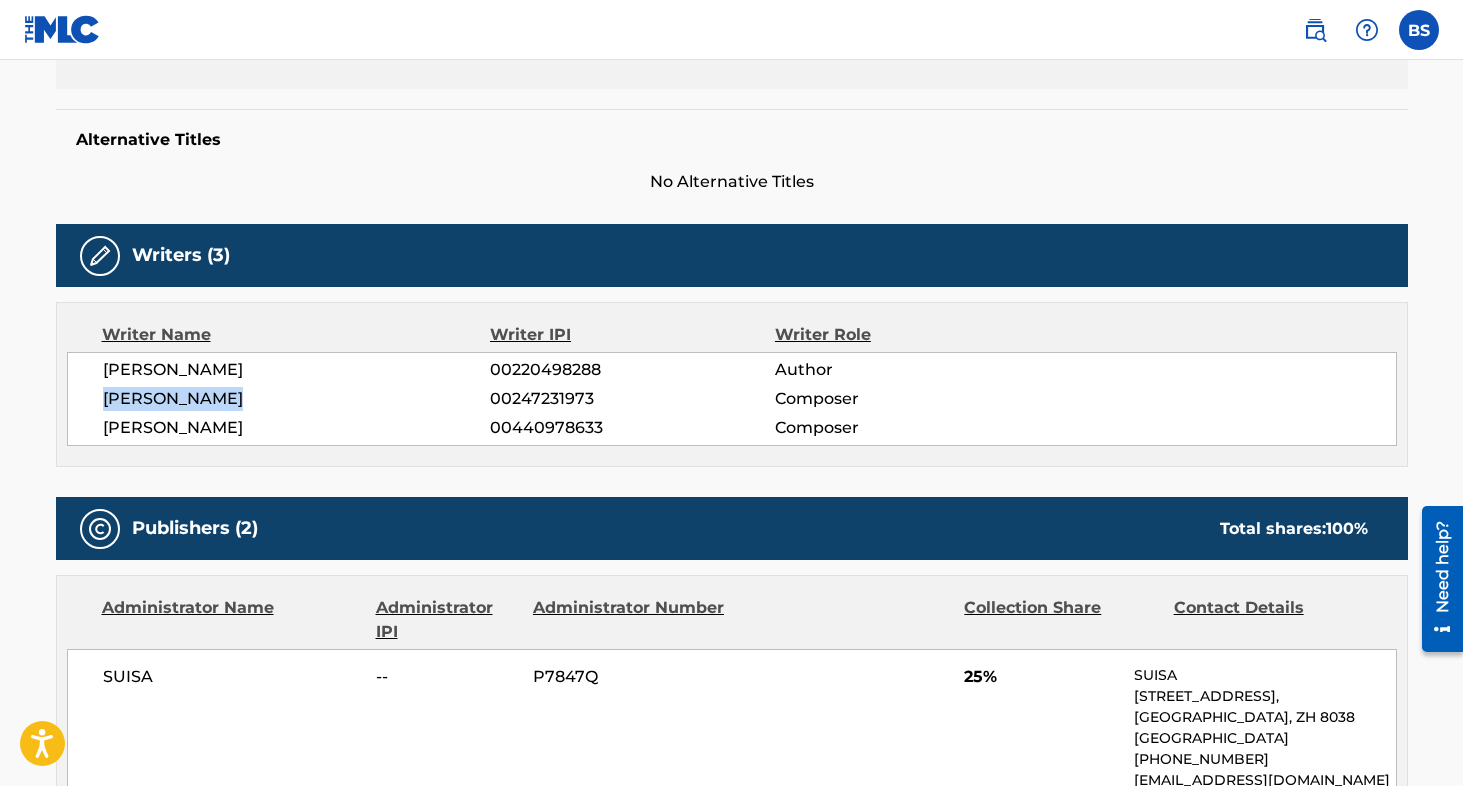 scroll, scrollTop: 482, scrollLeft: 0, axis: vertical 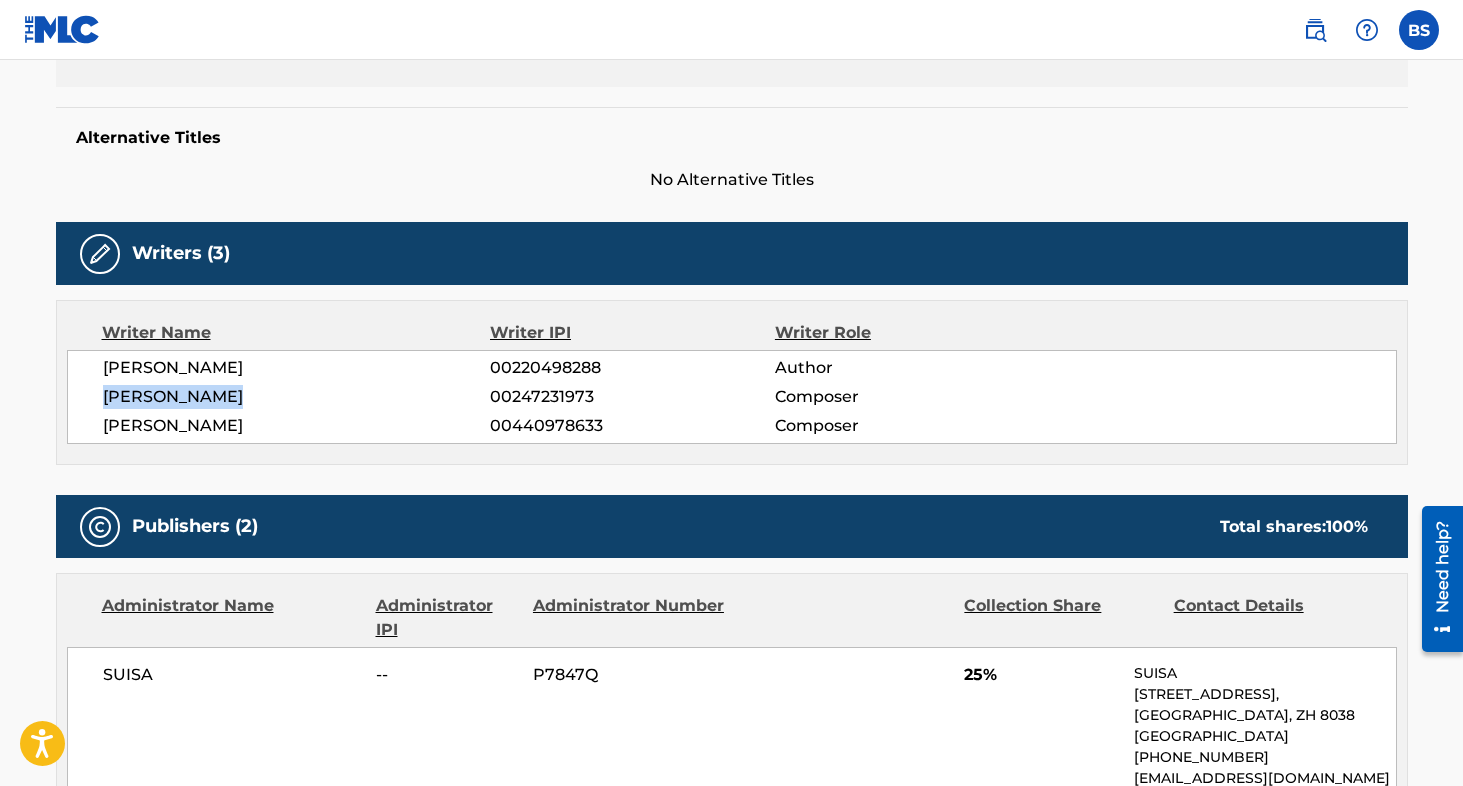 drag, startPoint x: 185, startPoint y: 428, endPoint x: 106, endPoint y: 427, distance: 79.00633 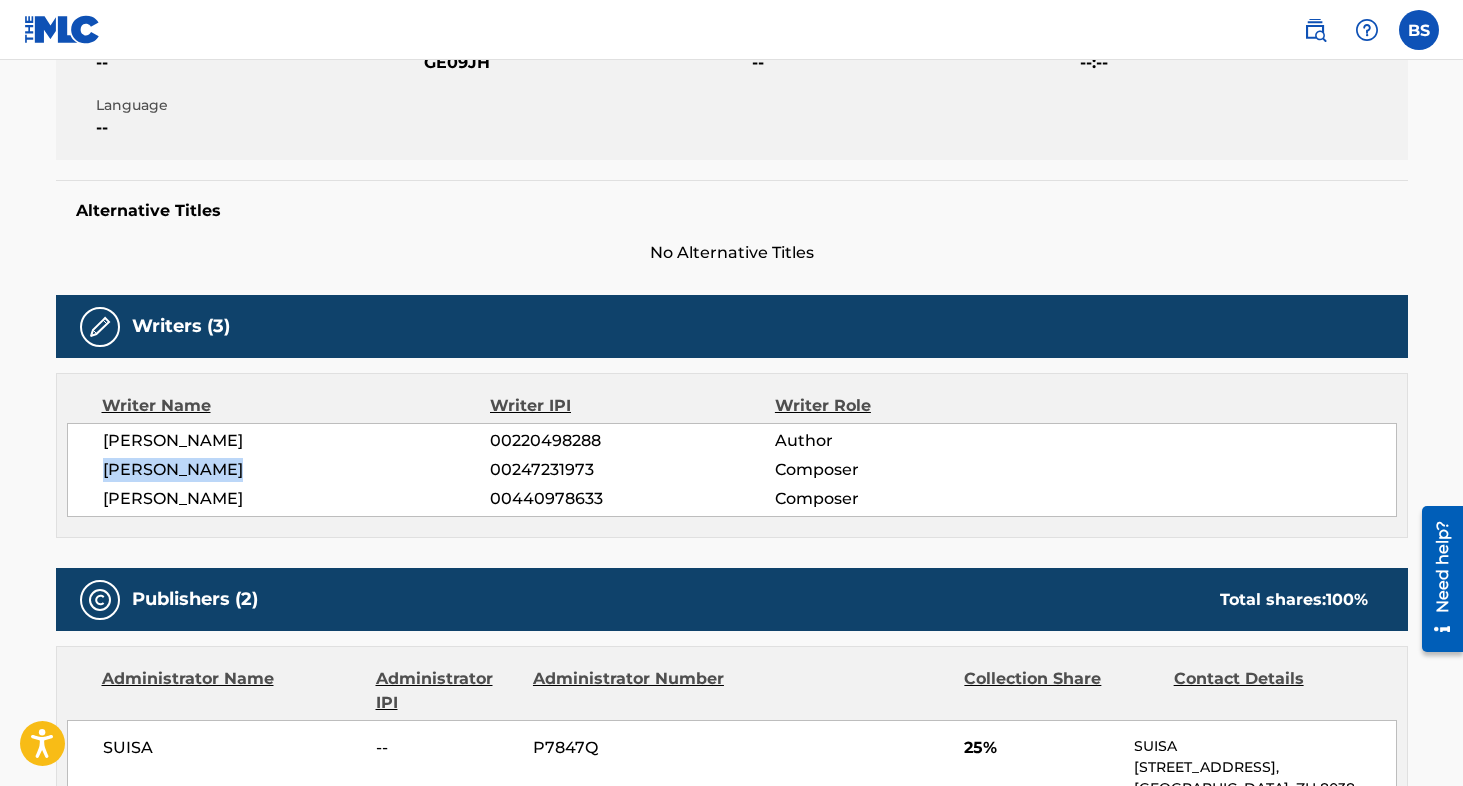 scroll, scrollTop: 320, scrollLeft: 0, axis: vertical 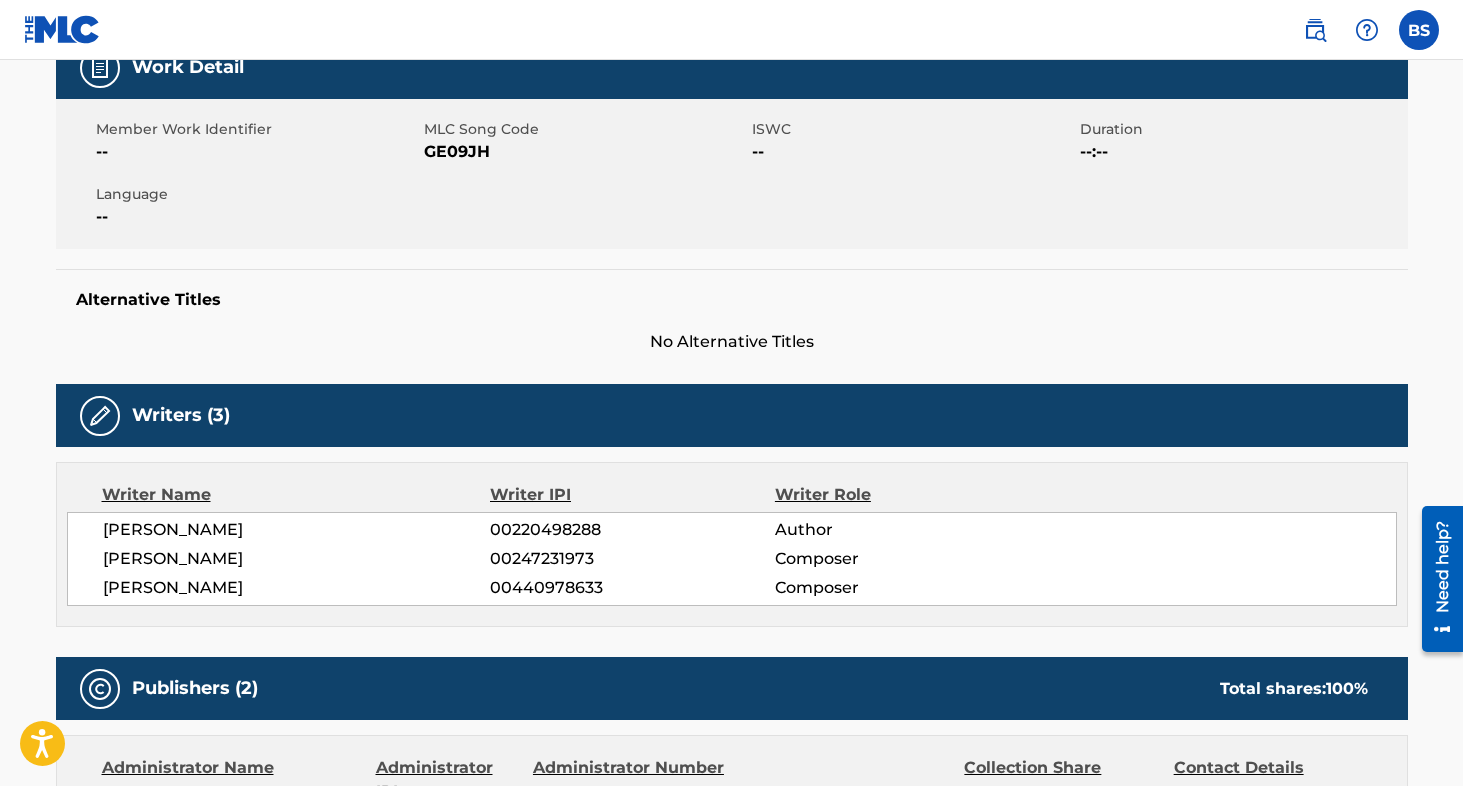 click on "BS BS [PERSON_NAME] [PERSON_NAME][EMAIL_ADDRESS][DOMAIN_NAME] Profile Log out" at bounding box center [731, 30] 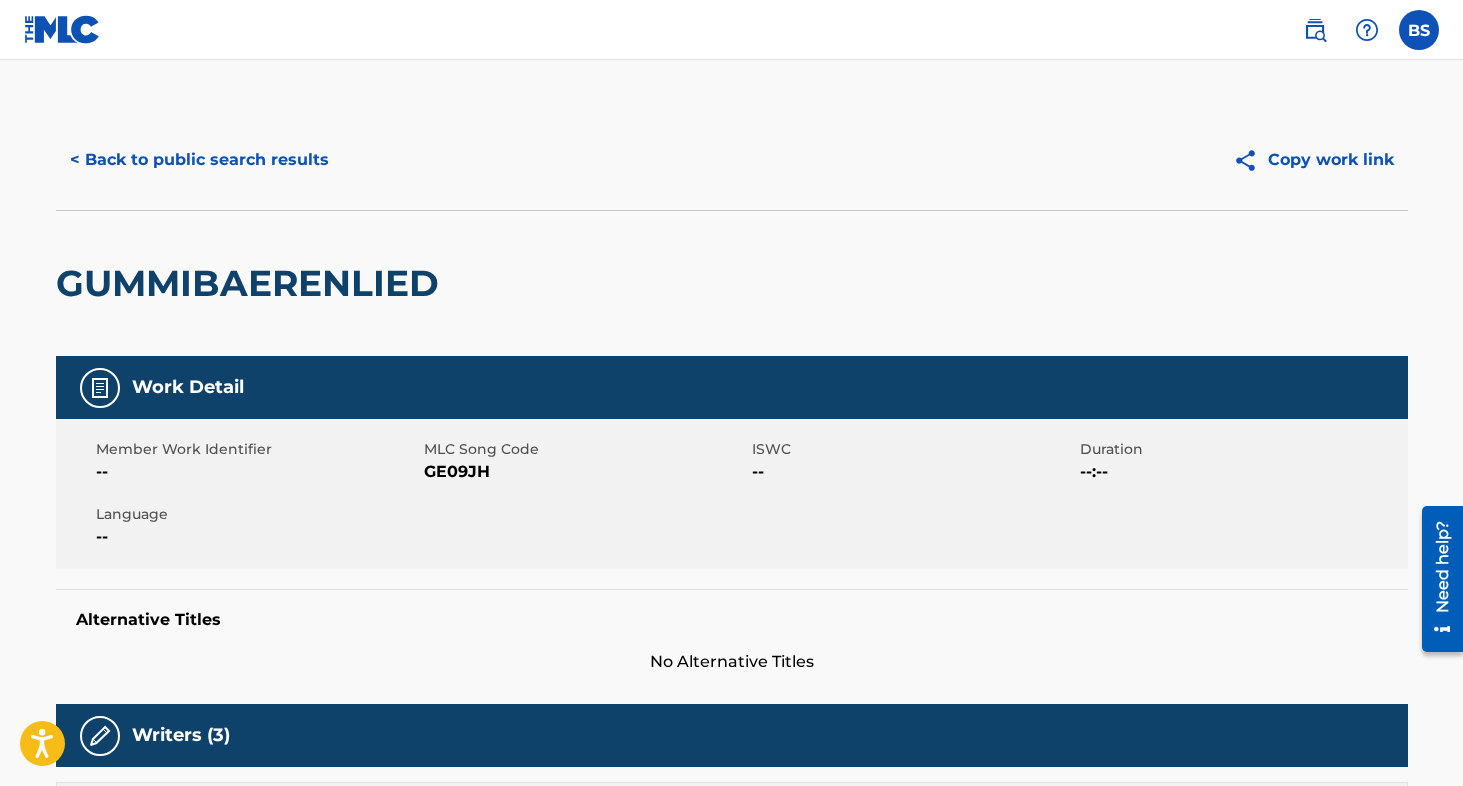 scroll, scrollTop: 0, scrollLeft: 0, axis: both 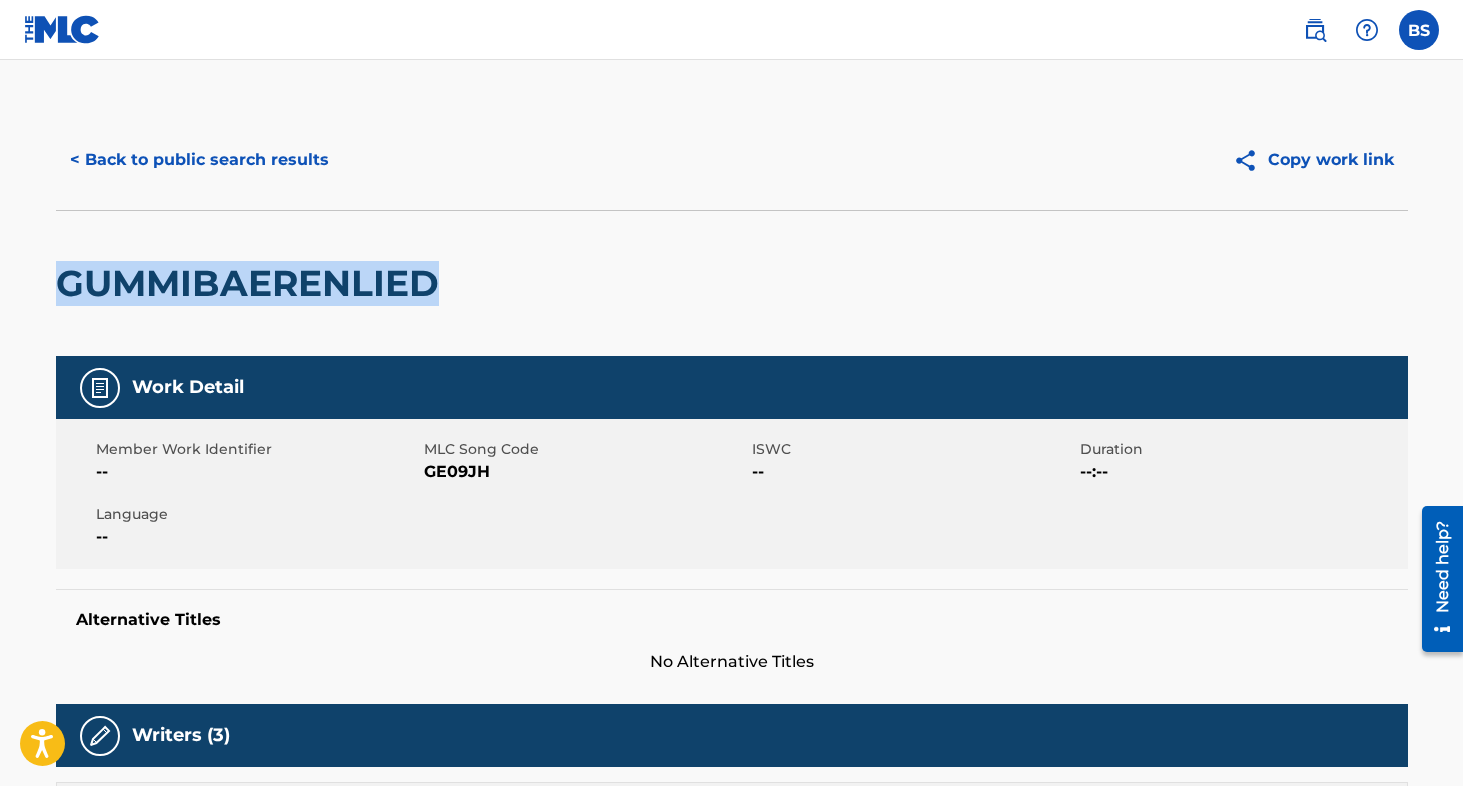 drag, startPoint x: 118, startPoint y: 281, endPoint x: 428, endPoint y: 276, distance: 310.0403 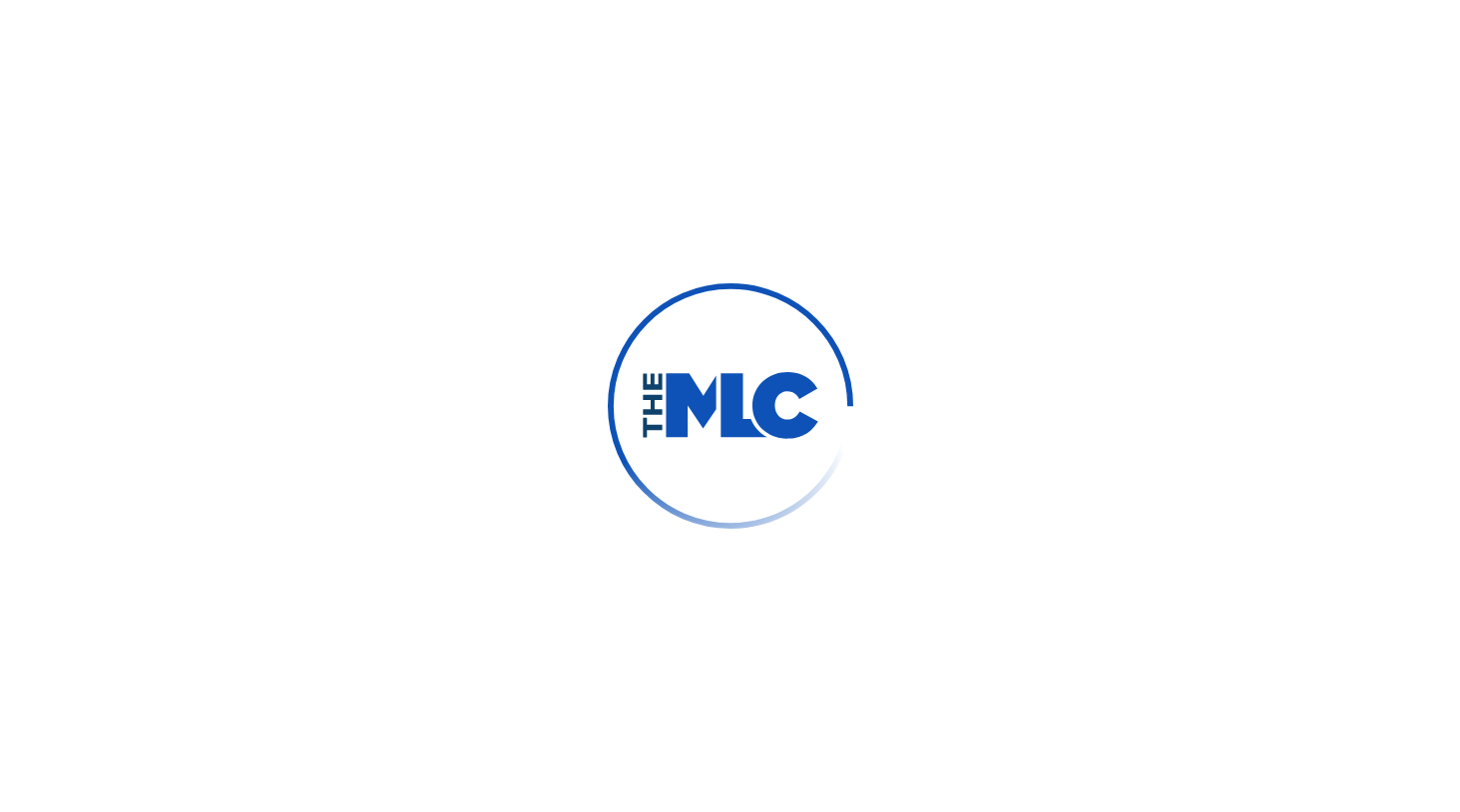 scroll, scrollTop: 0, scrollLeft: 0, axis: both 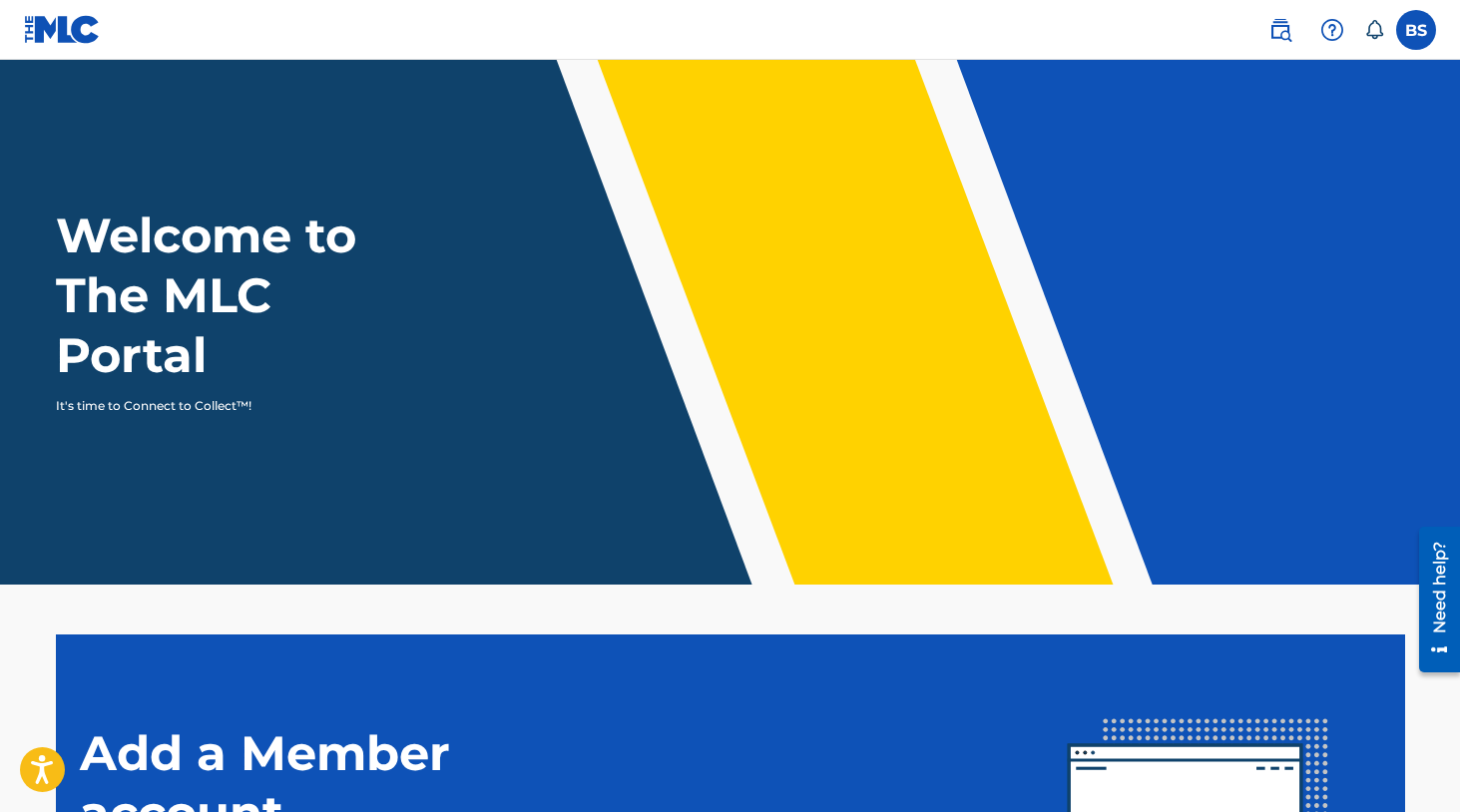 click at bounding box center [1280, 30] 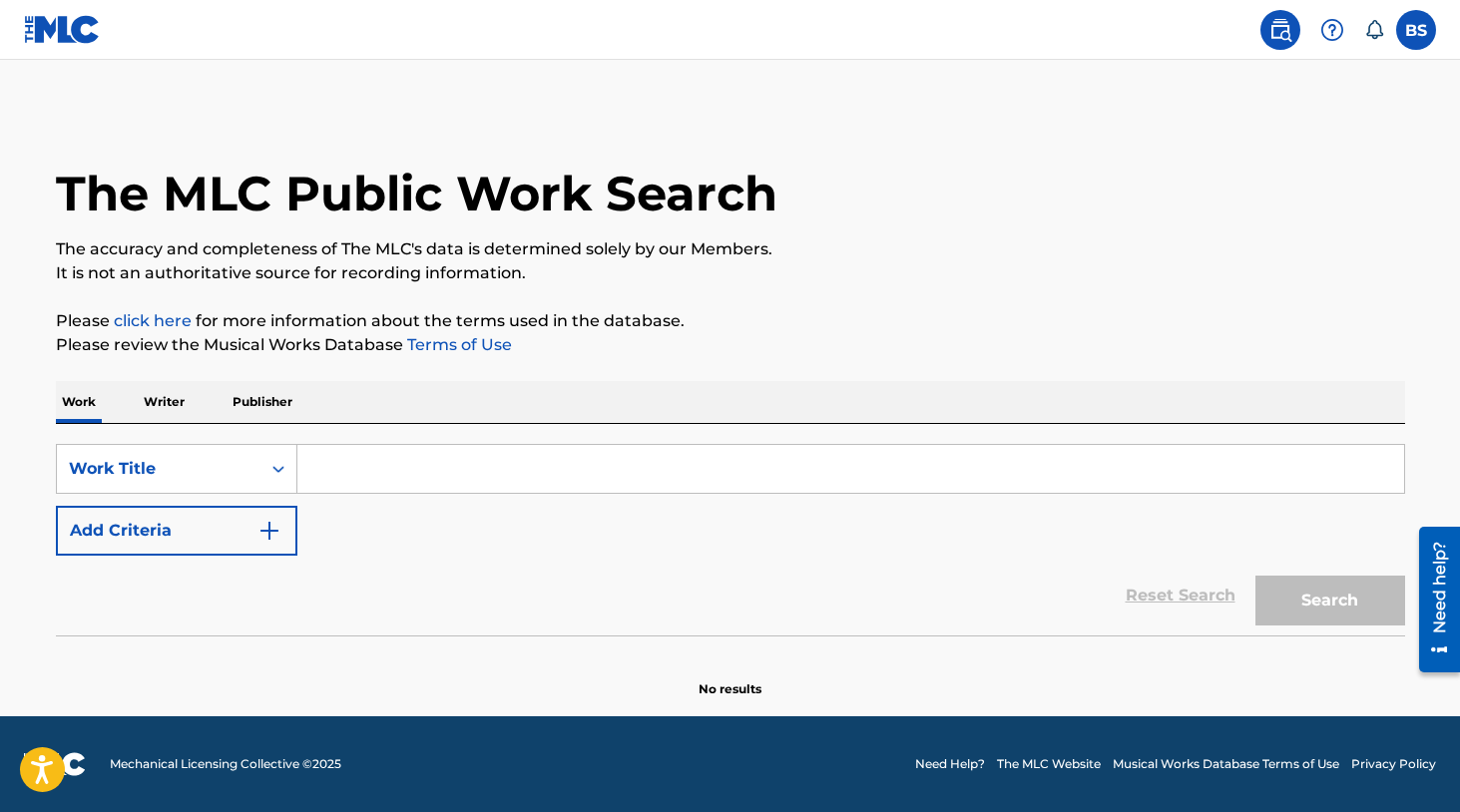 drag, startPoint x: 372, startPoint y: 457, endPoint x: 386, endPoint y: 458, distance: 14.035669 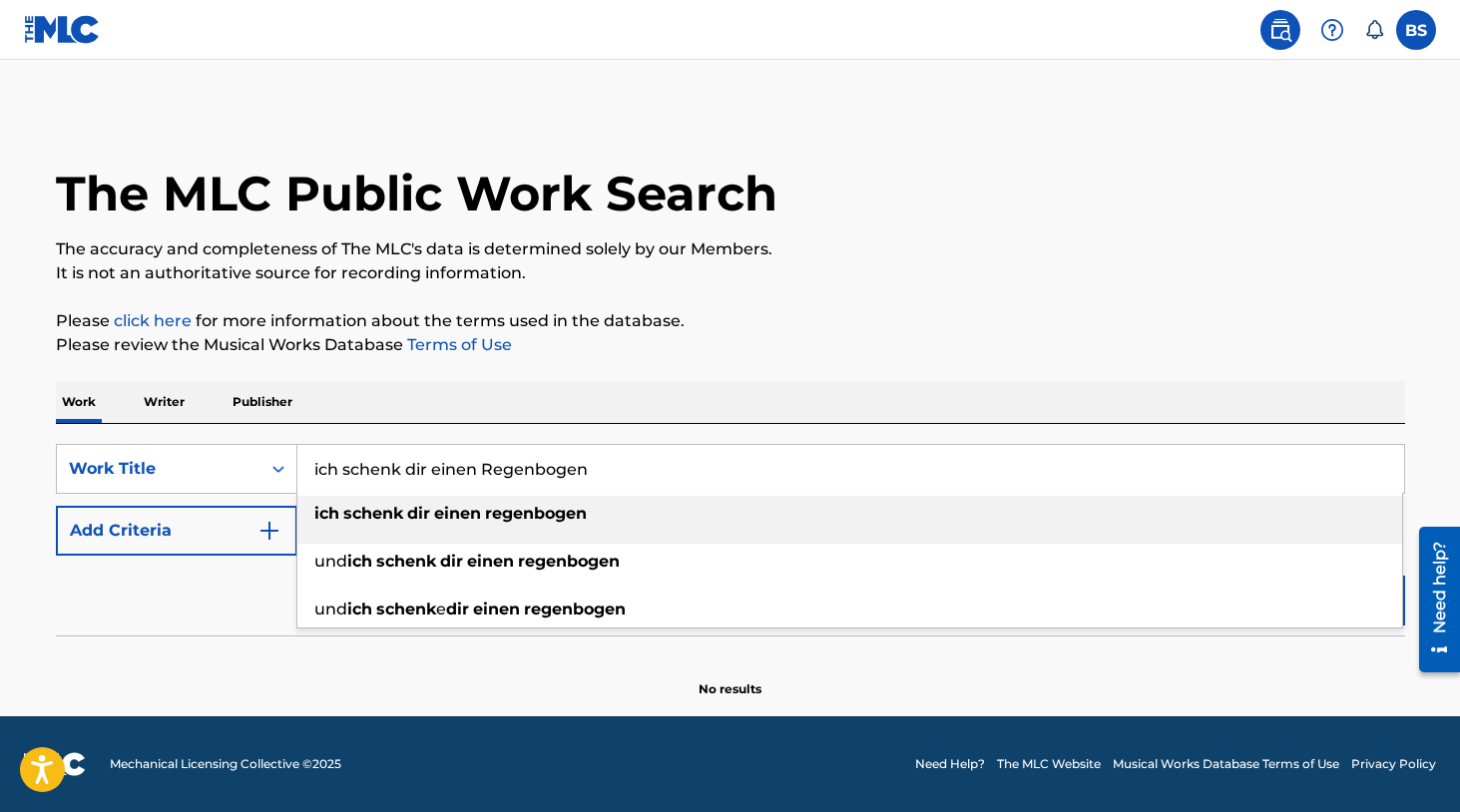 drag, startPoint x: 386, startPoint y: 458, endPoint x: 368, endPoint y: 522, distance: 66.48308 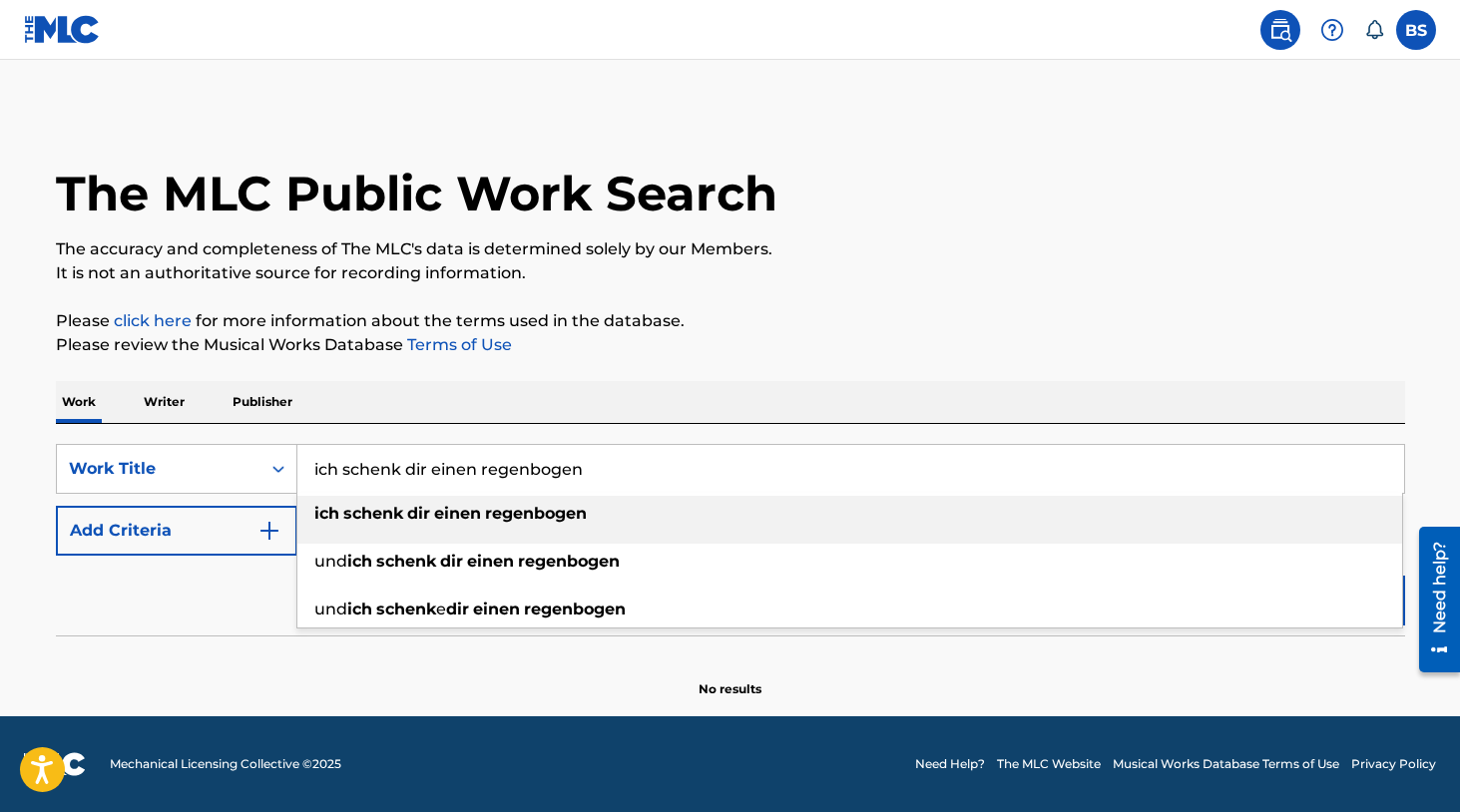 click on "schenk" at bounding box center [373, 513] 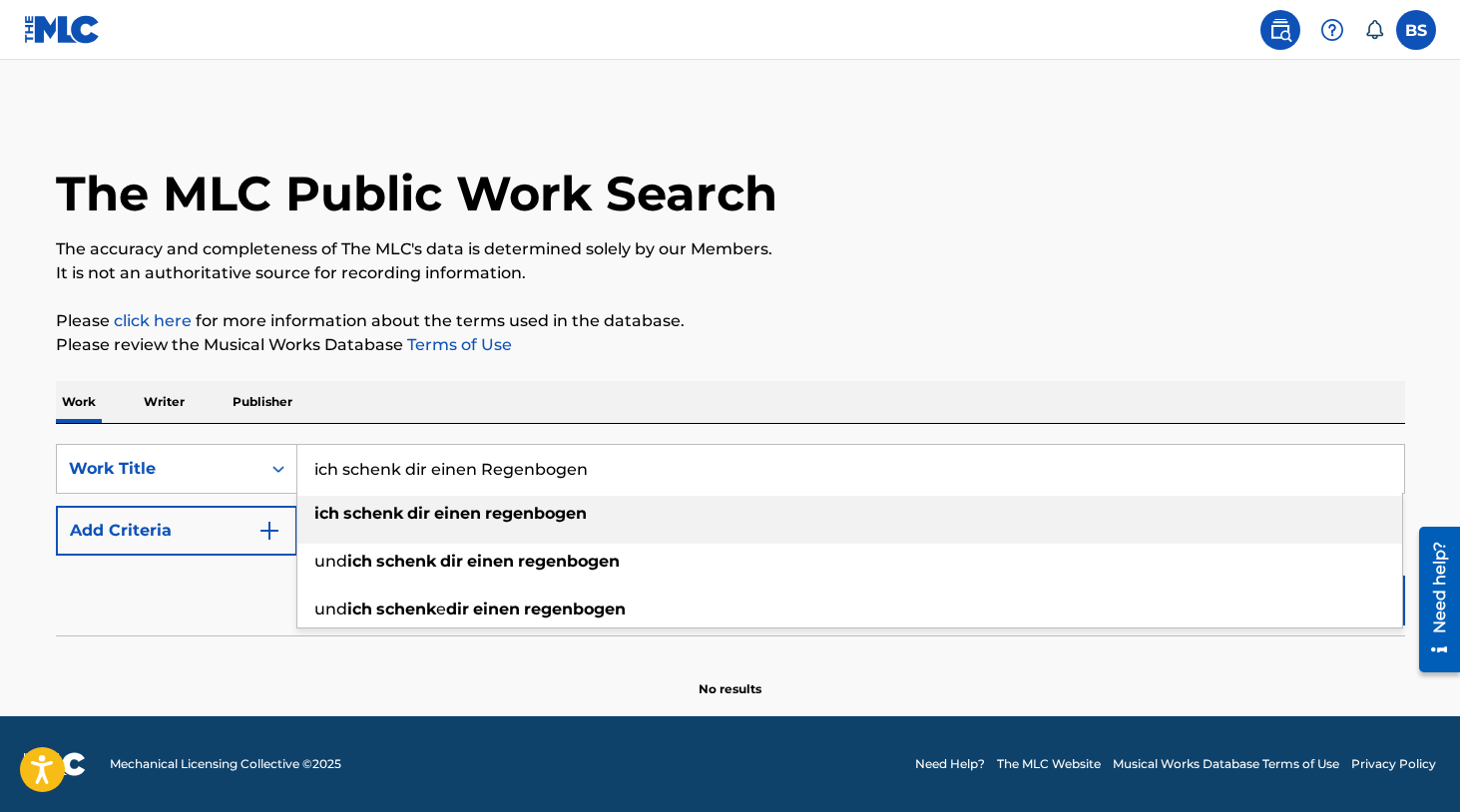click on "ich   schenk   dir   einen   regenbogen" at bounding box center [849, 514] 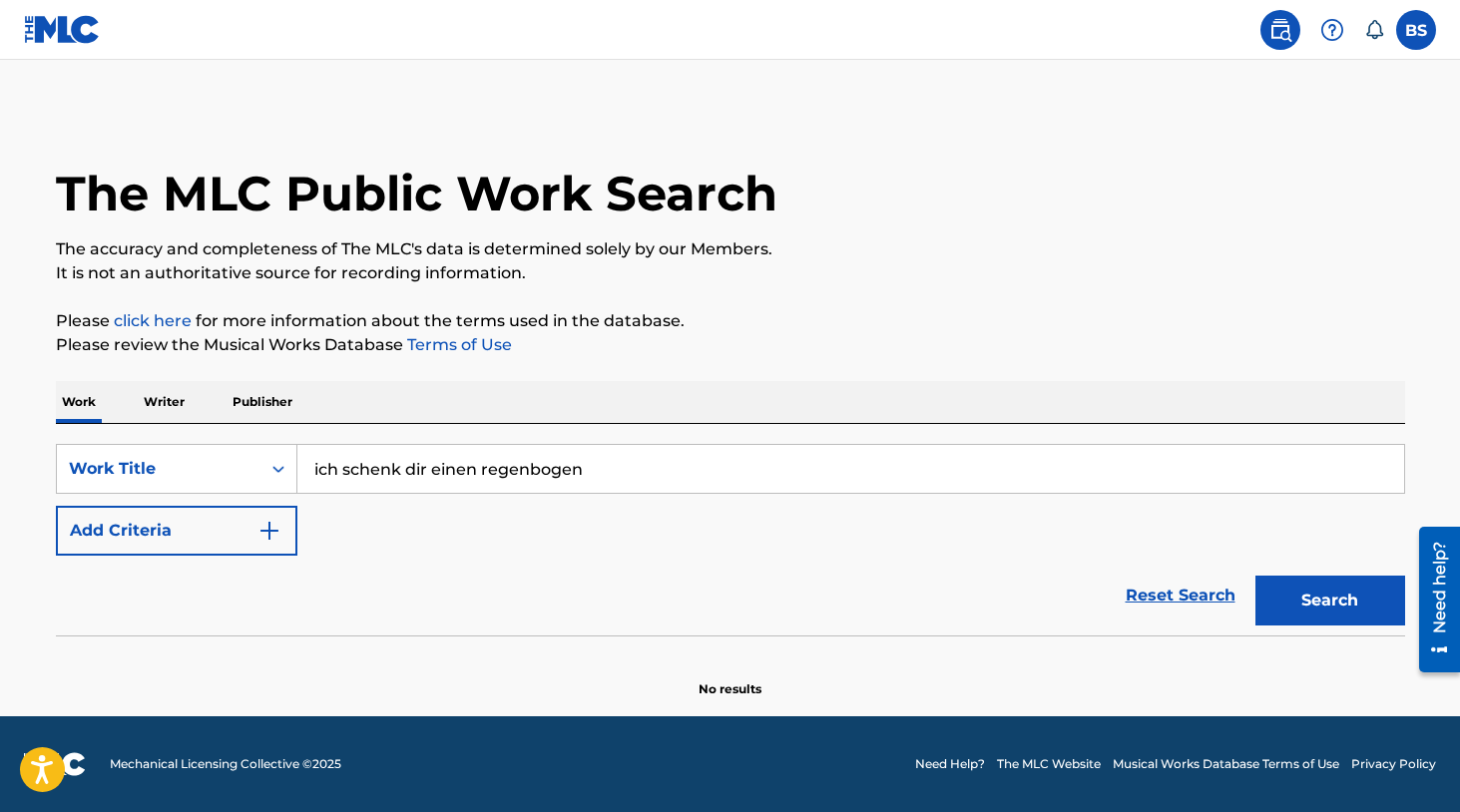 click on "Search" at bounding box center [1330, 601] 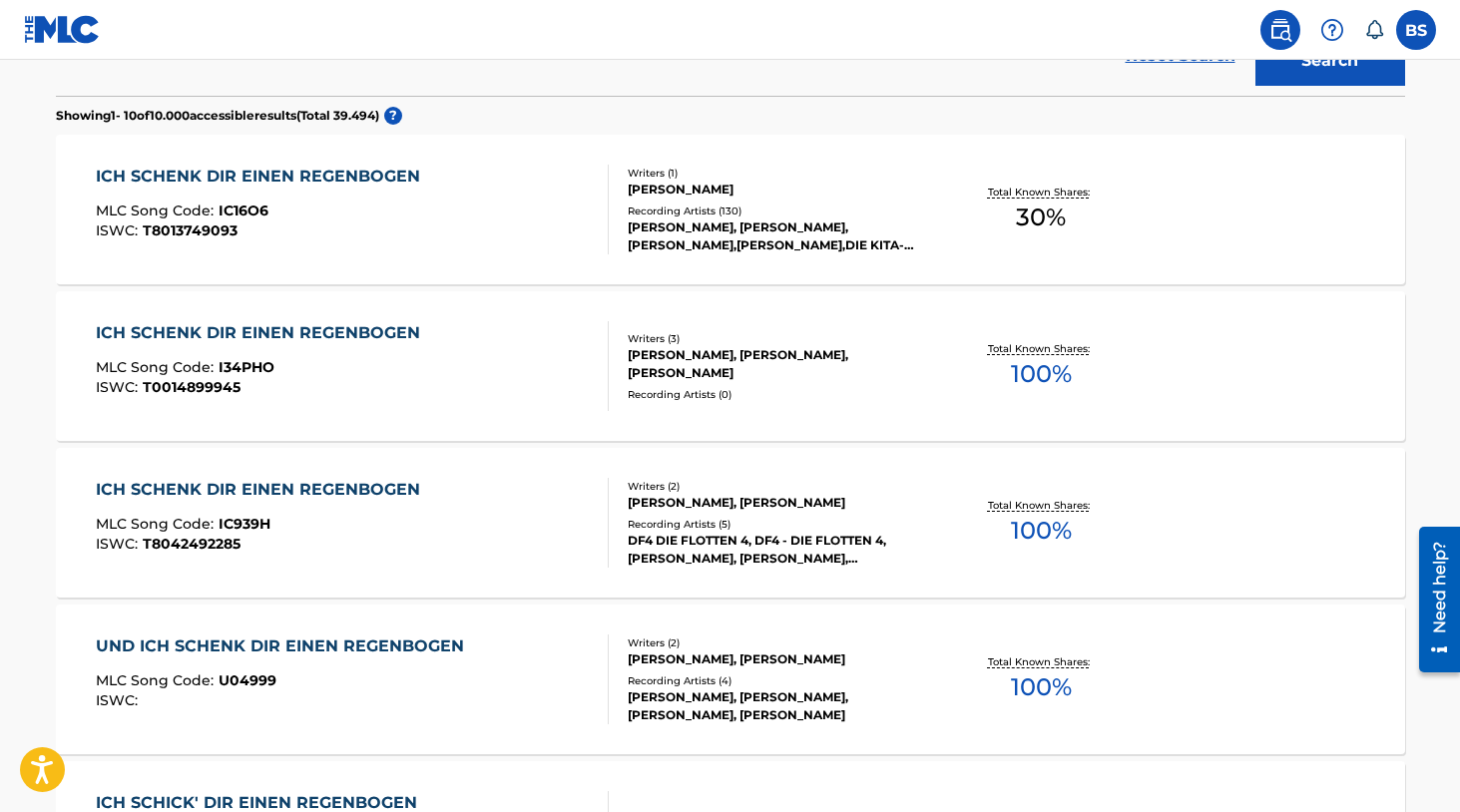 scroll, scrollTop: 541, scrollLeft: 0, axis: vertical 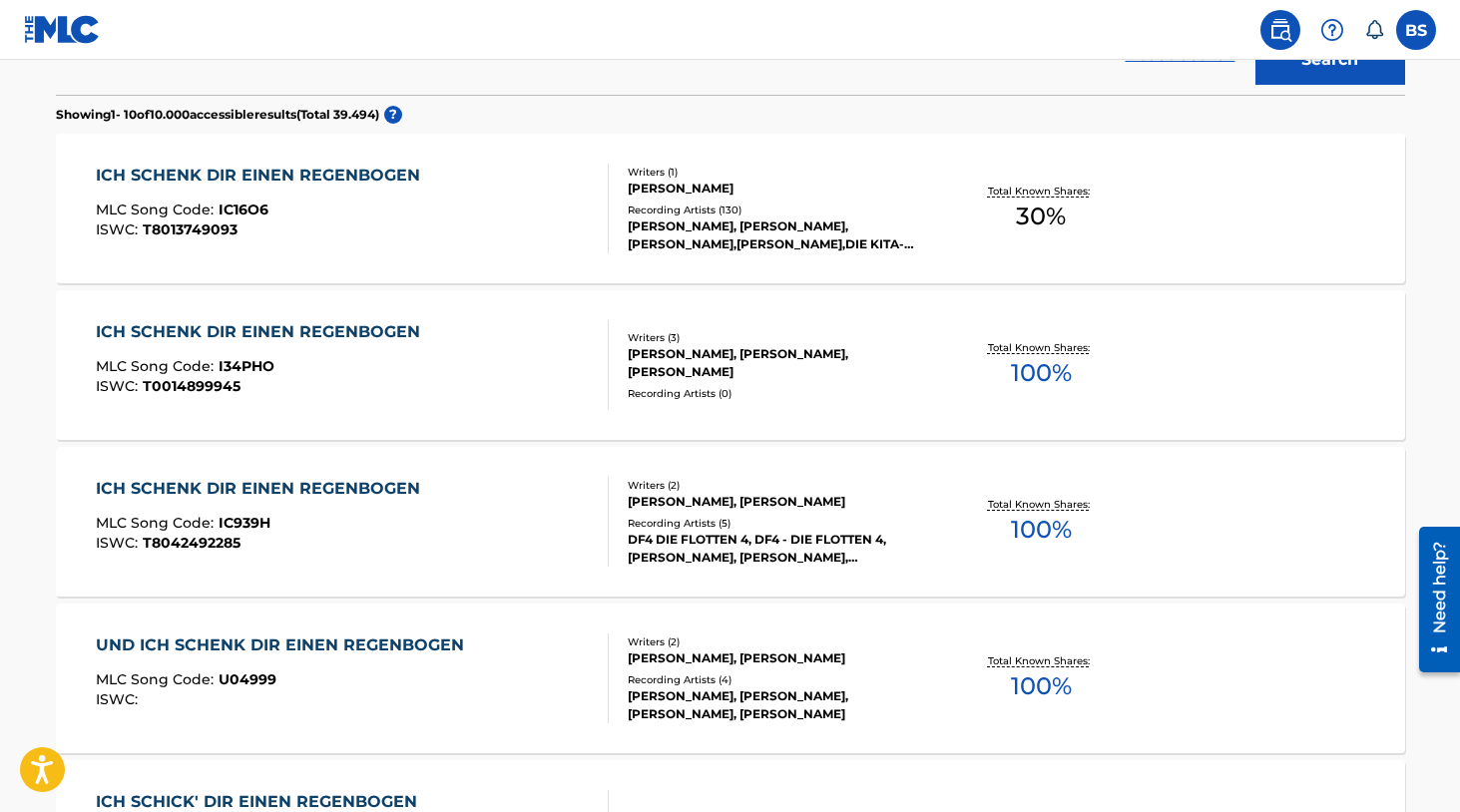 click on "FRANKIE BLUE, FRANZ STREMNITZER, BARBARA HASLEBNER" at bounding box center [778, 363] 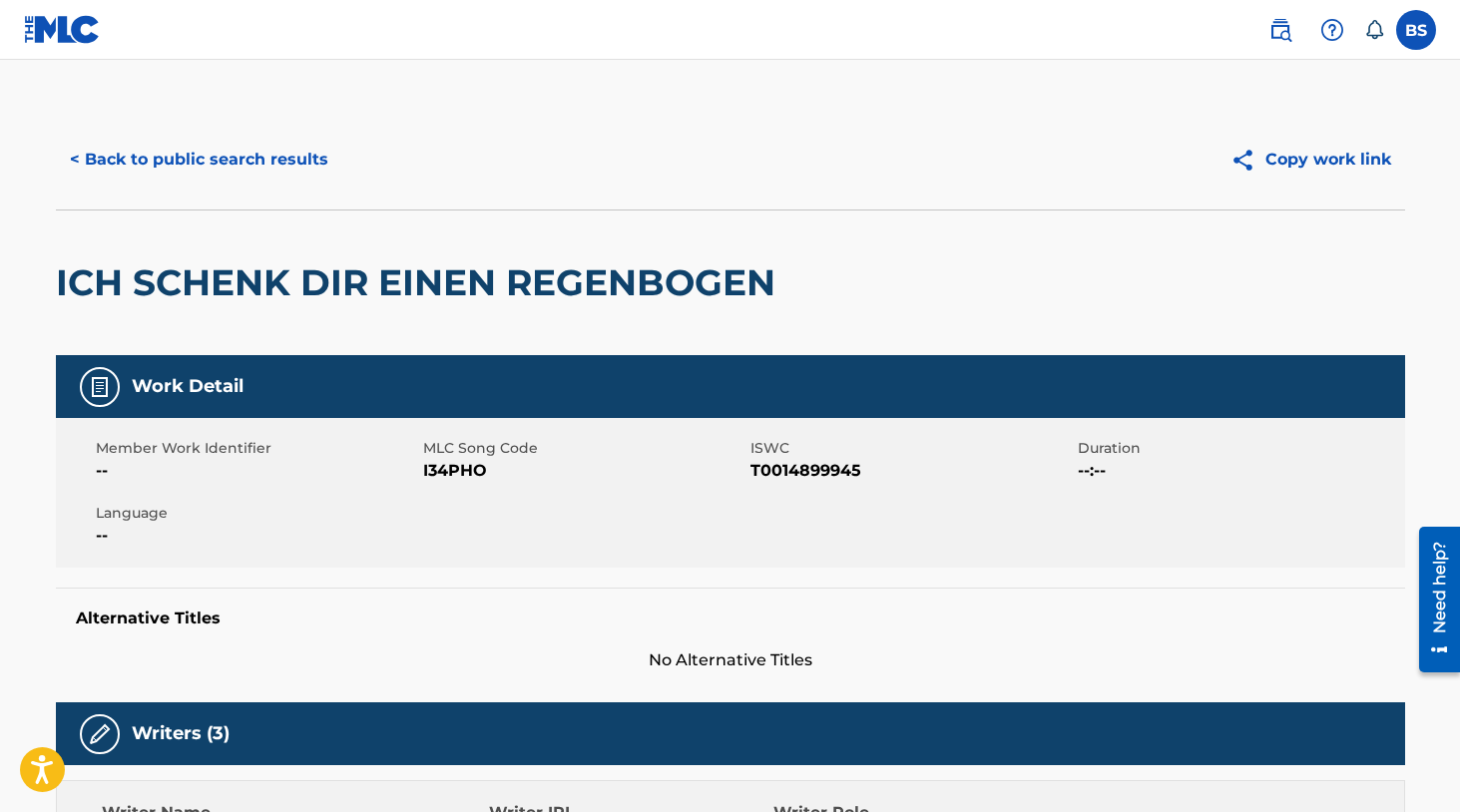 scroll, scrollTop: 0, scrollLeft: 0, axis: both 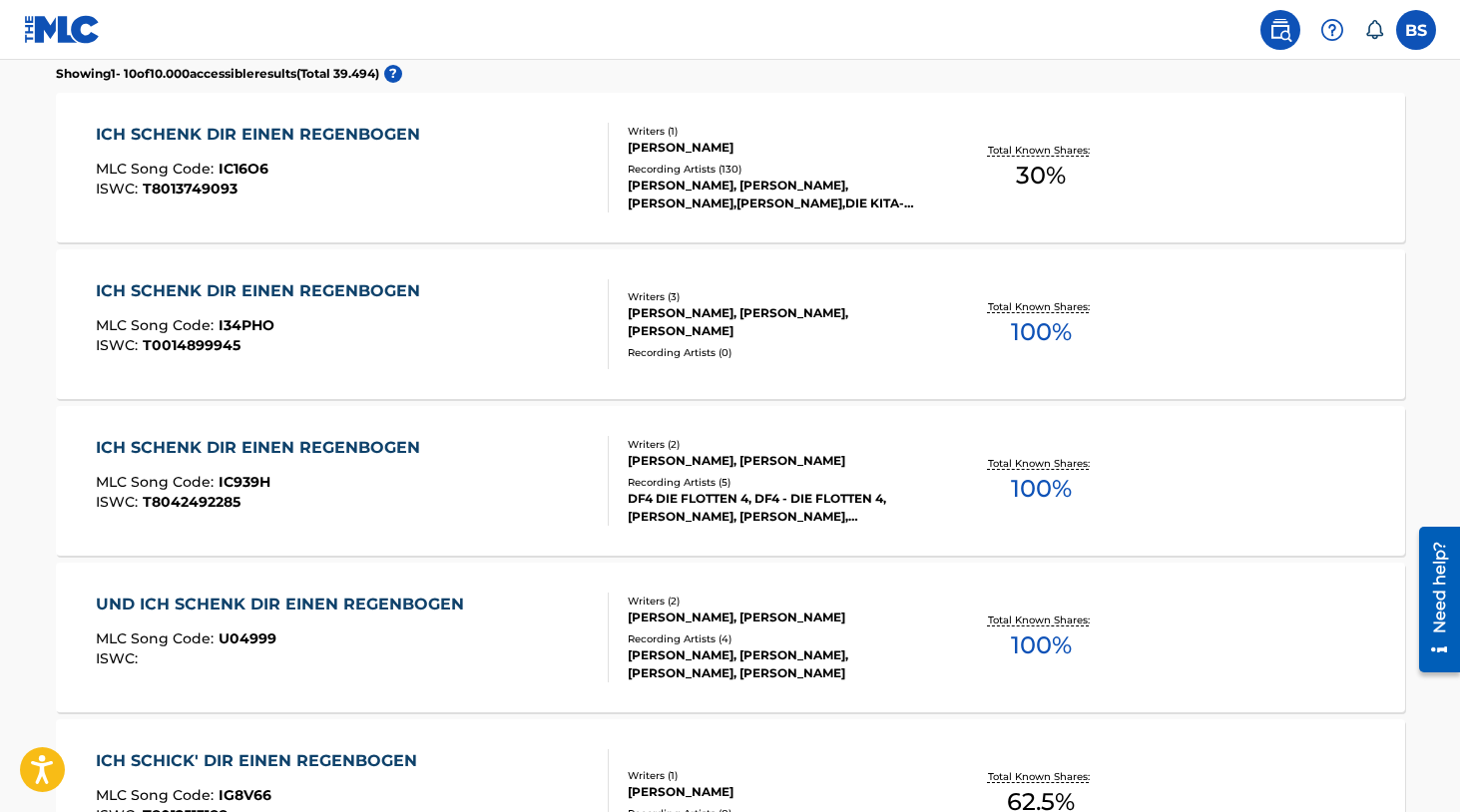 click on "MAIK BRANDENBURG, HANNES MAROLD" at bounding box center (778, 461) 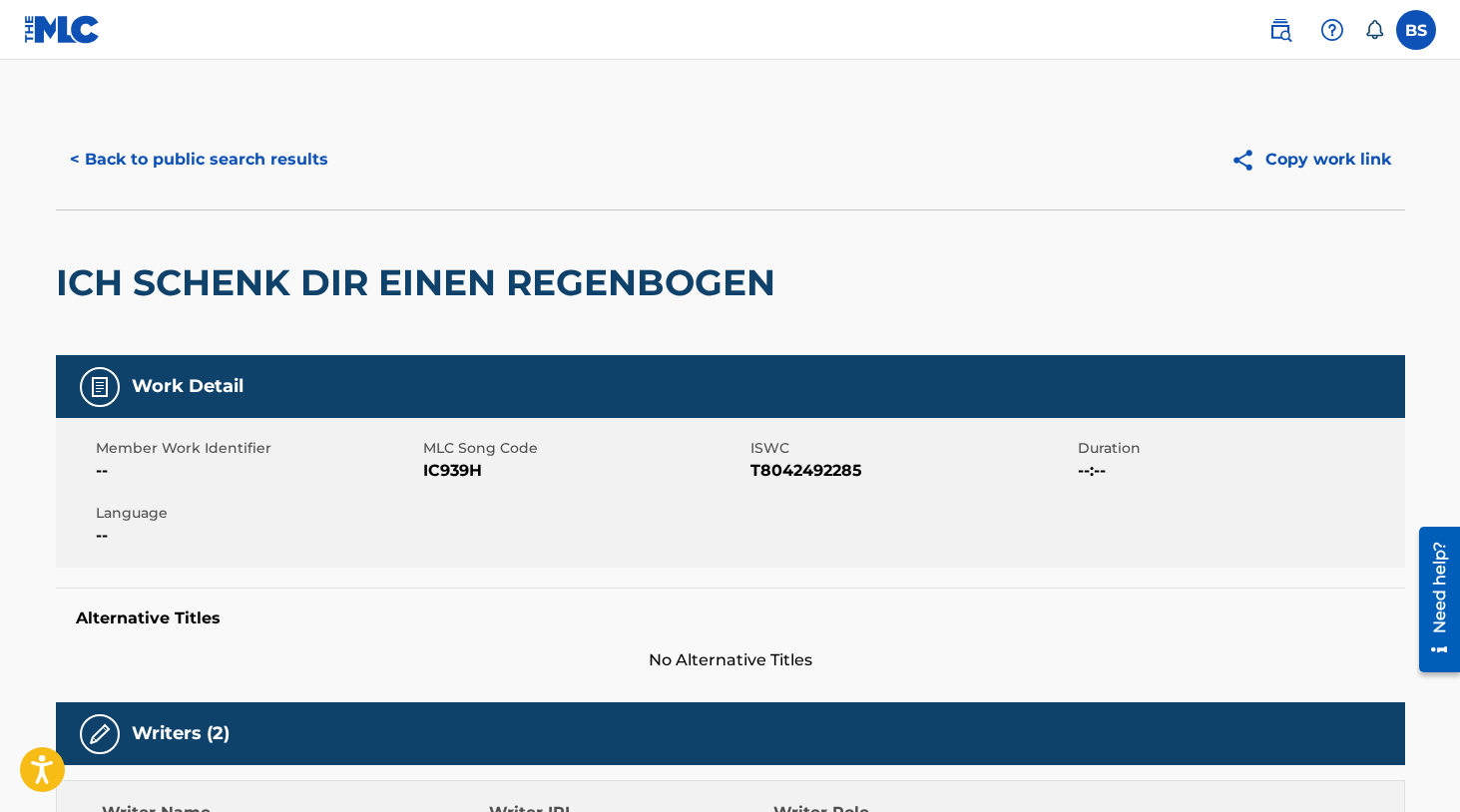 scroll, scrollTop: 0, scrollLeft: 0, axis: both 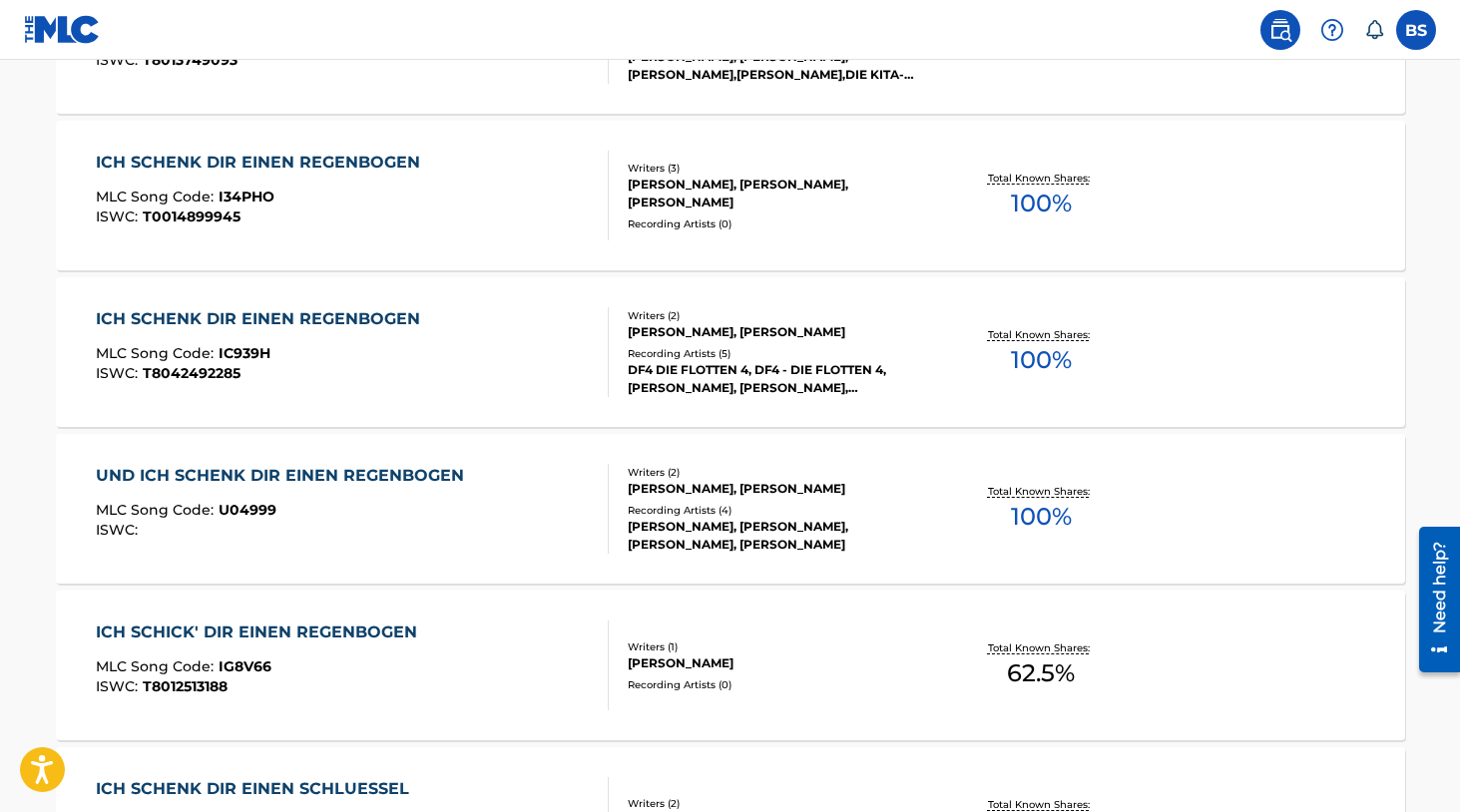 click on "UWE BUSSE, KARLHEINZ RUPPRICH" at bounding box center (778, 489) 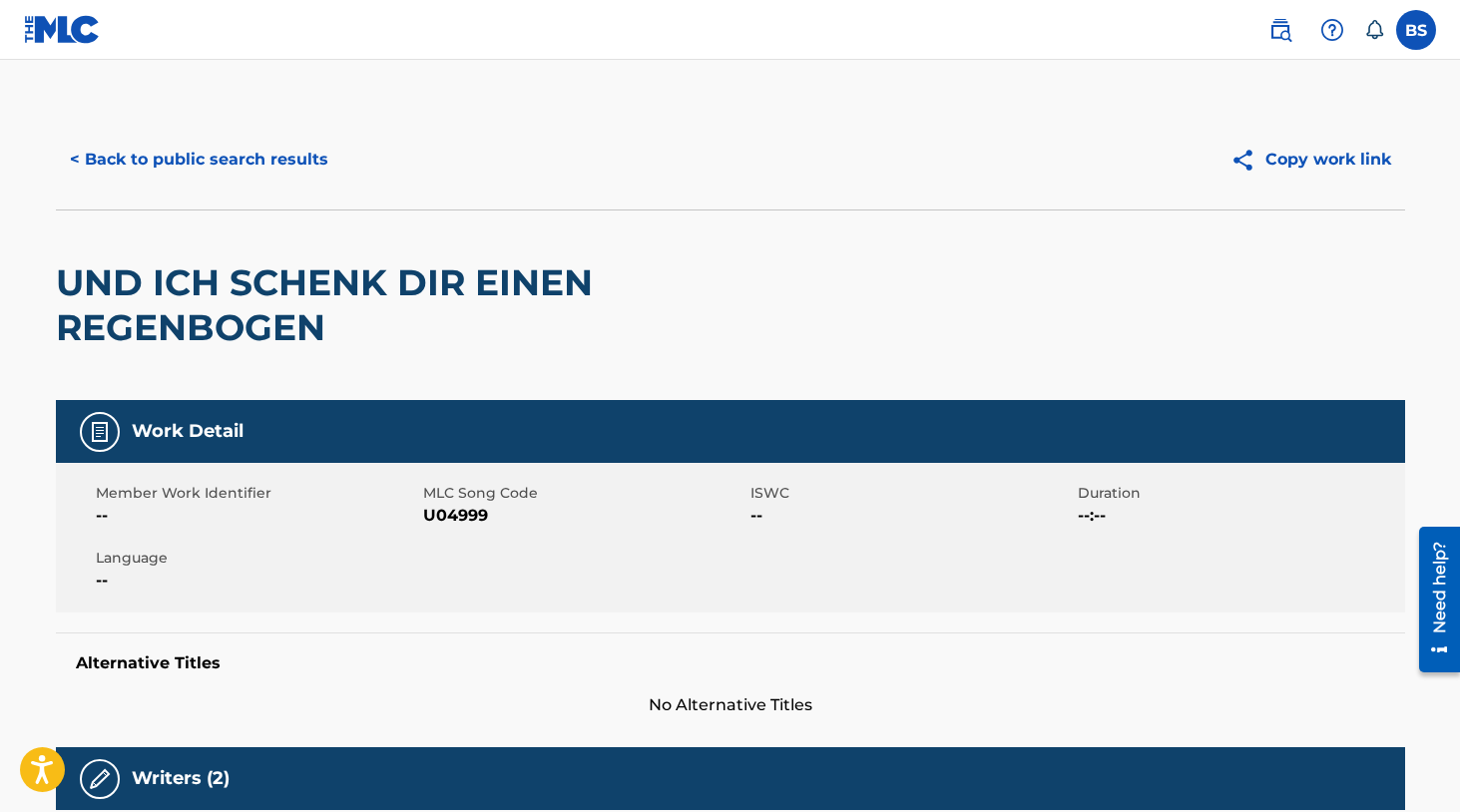 scroll, scrollTop: 0, scrollLeft: 0, axis: both 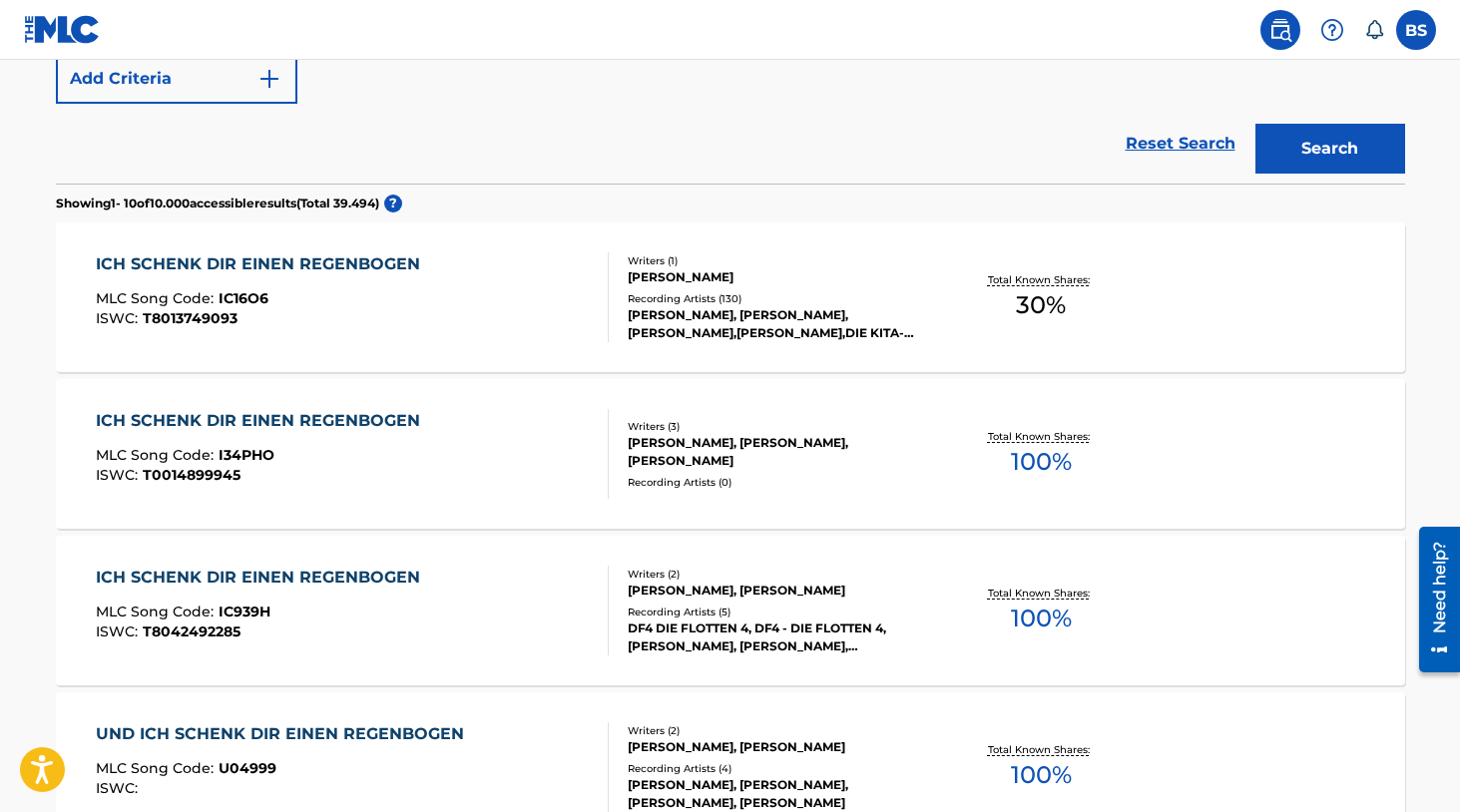 click on "DOROTHEE JACOB" at bounding box center [778, 277] 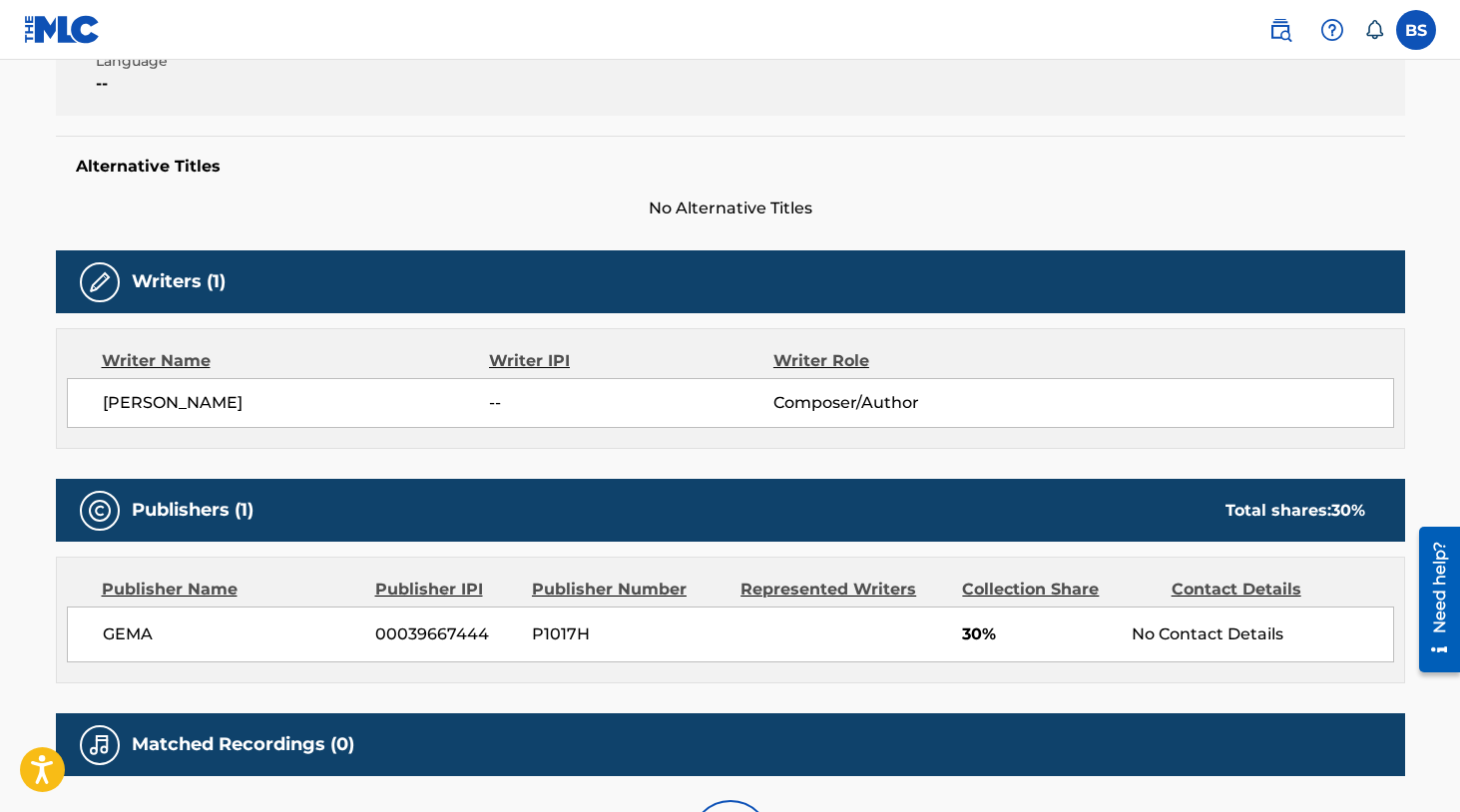scroll, scrollTop: 0, scrollLeft: 0, axis: both 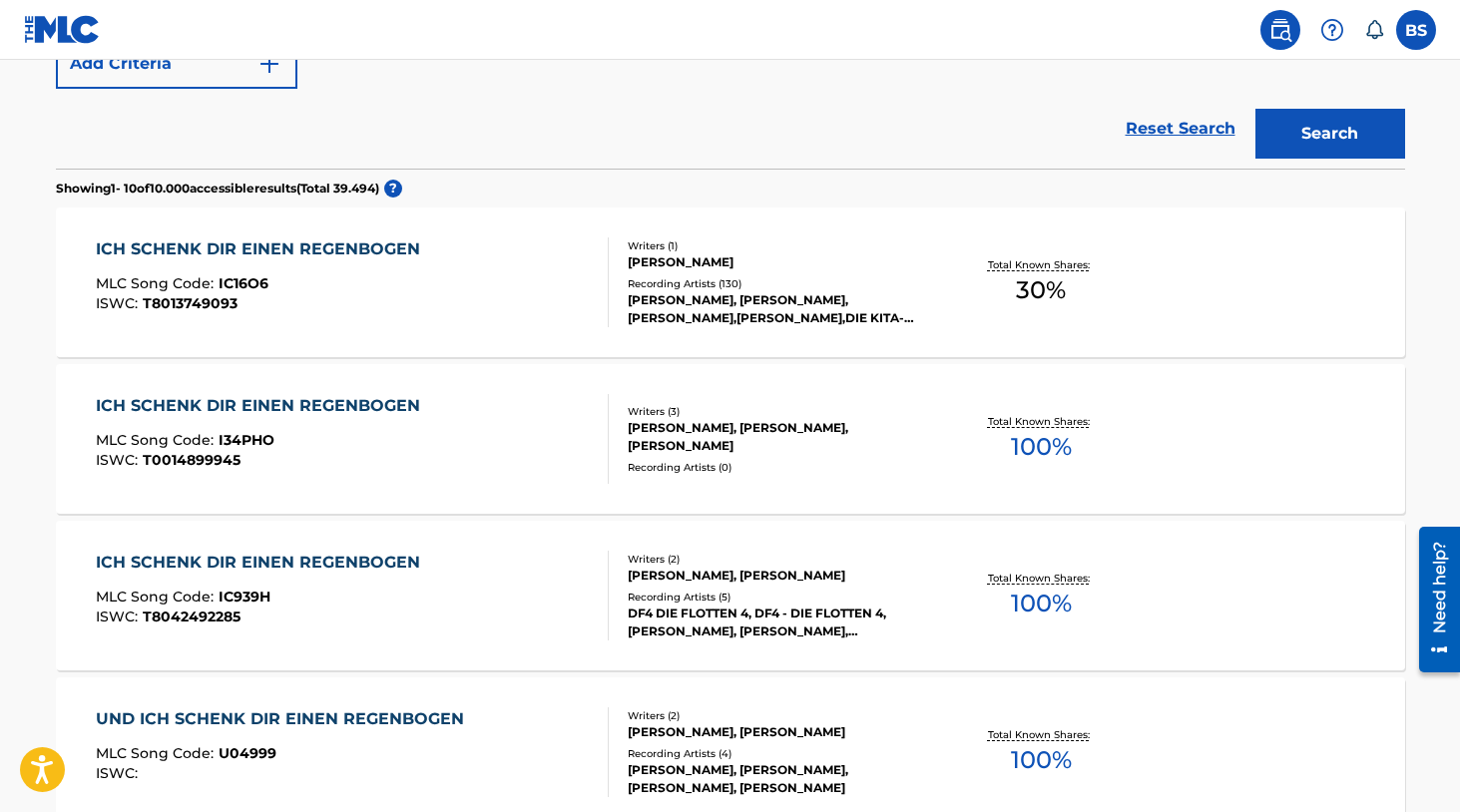 click on "JONINA, JONINA, SIMONE SOMMERLAND,KARSTEN GLÜCK,DIE KITA-FRÖSCHE, TARA G. ZINTEL, SIMONE SOMMERLAND|KARSTEN GLÜCK|DIE KITA-FRÖSCHE" at bounding box center (778, 309) 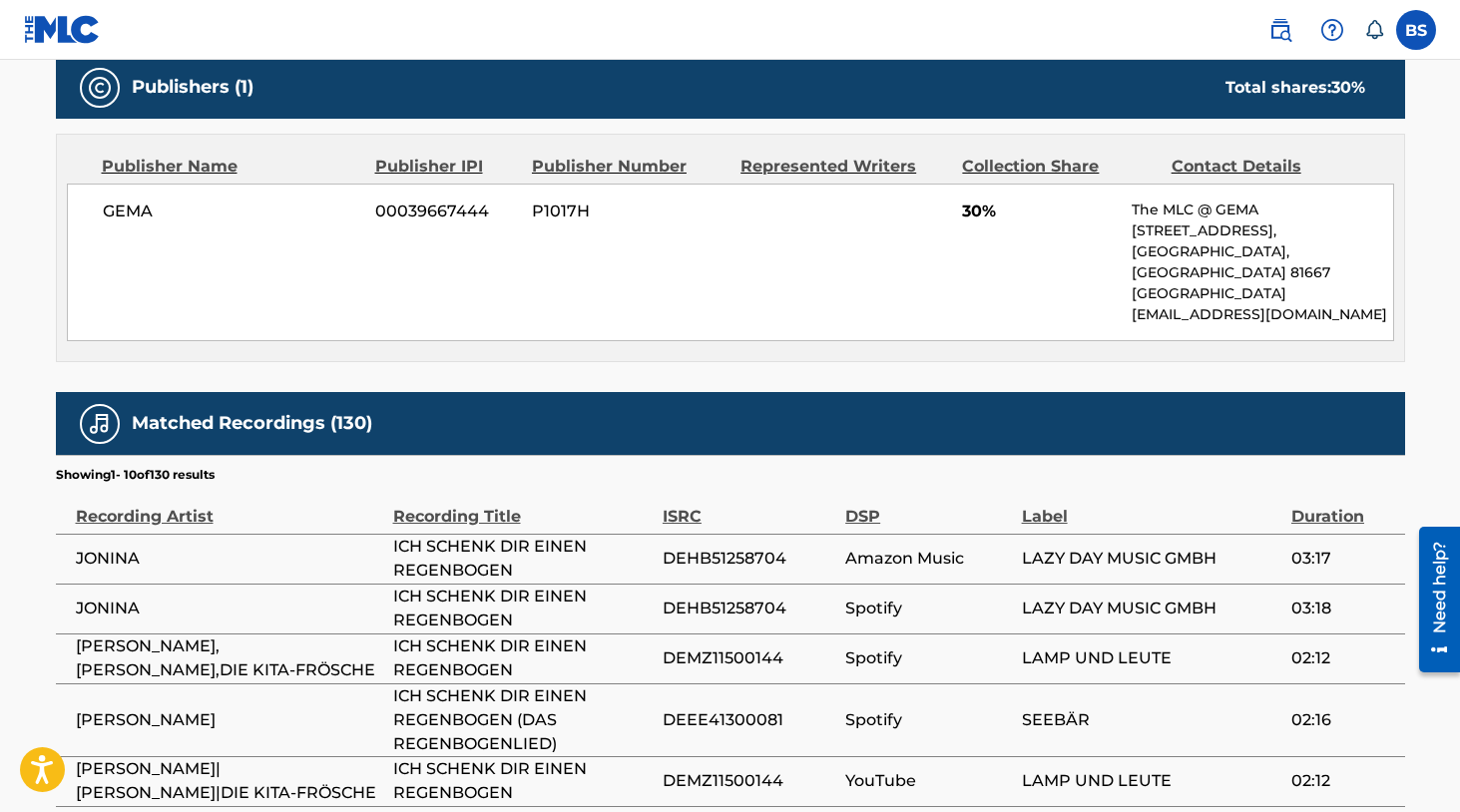 scroll, scrollTop: 967, scrollLeft: 0, axis: vertical 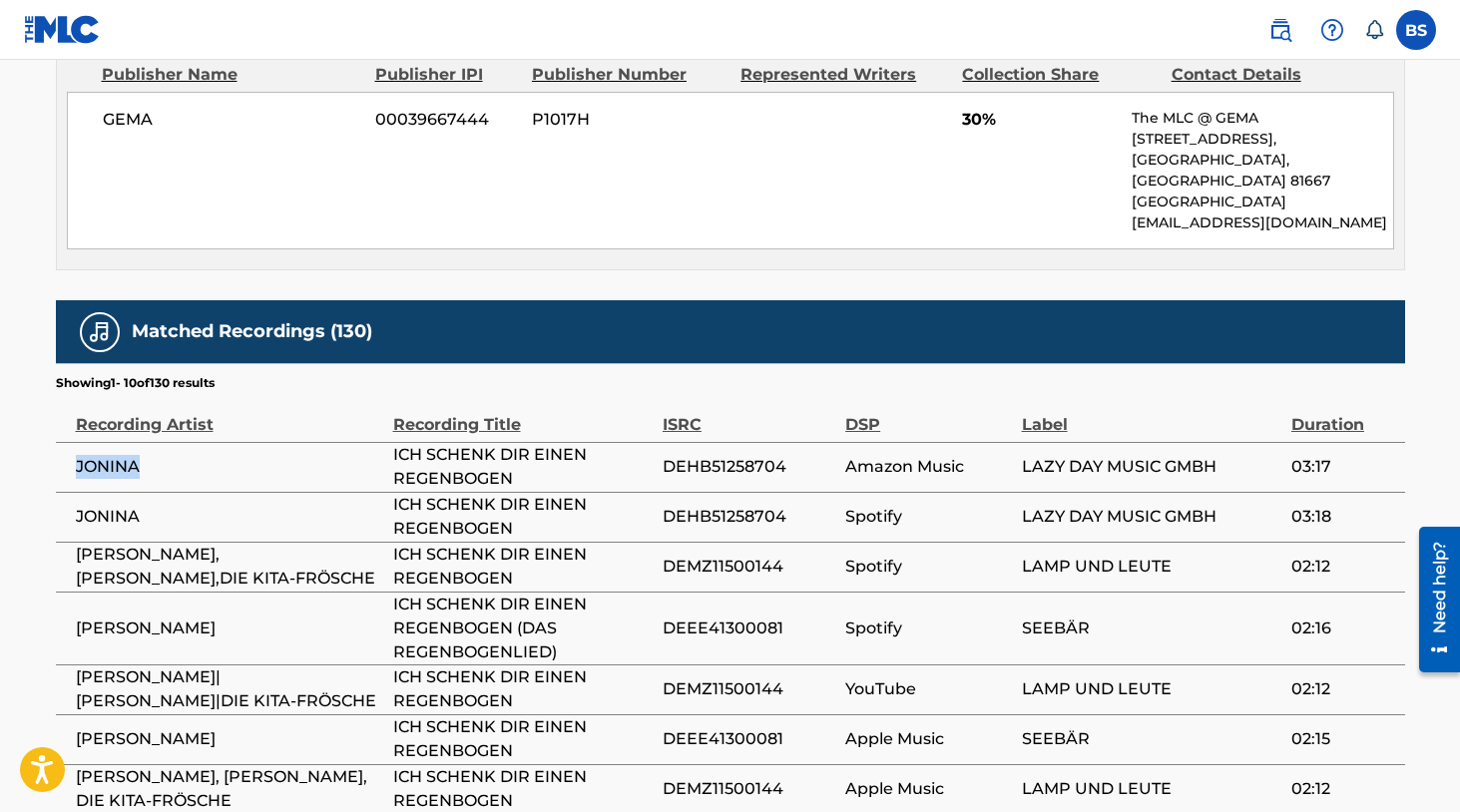 drag, startPoint x: 152, startPoint y: 452, endPoint x: 64, endPoint y: 446, distance: 88.20431 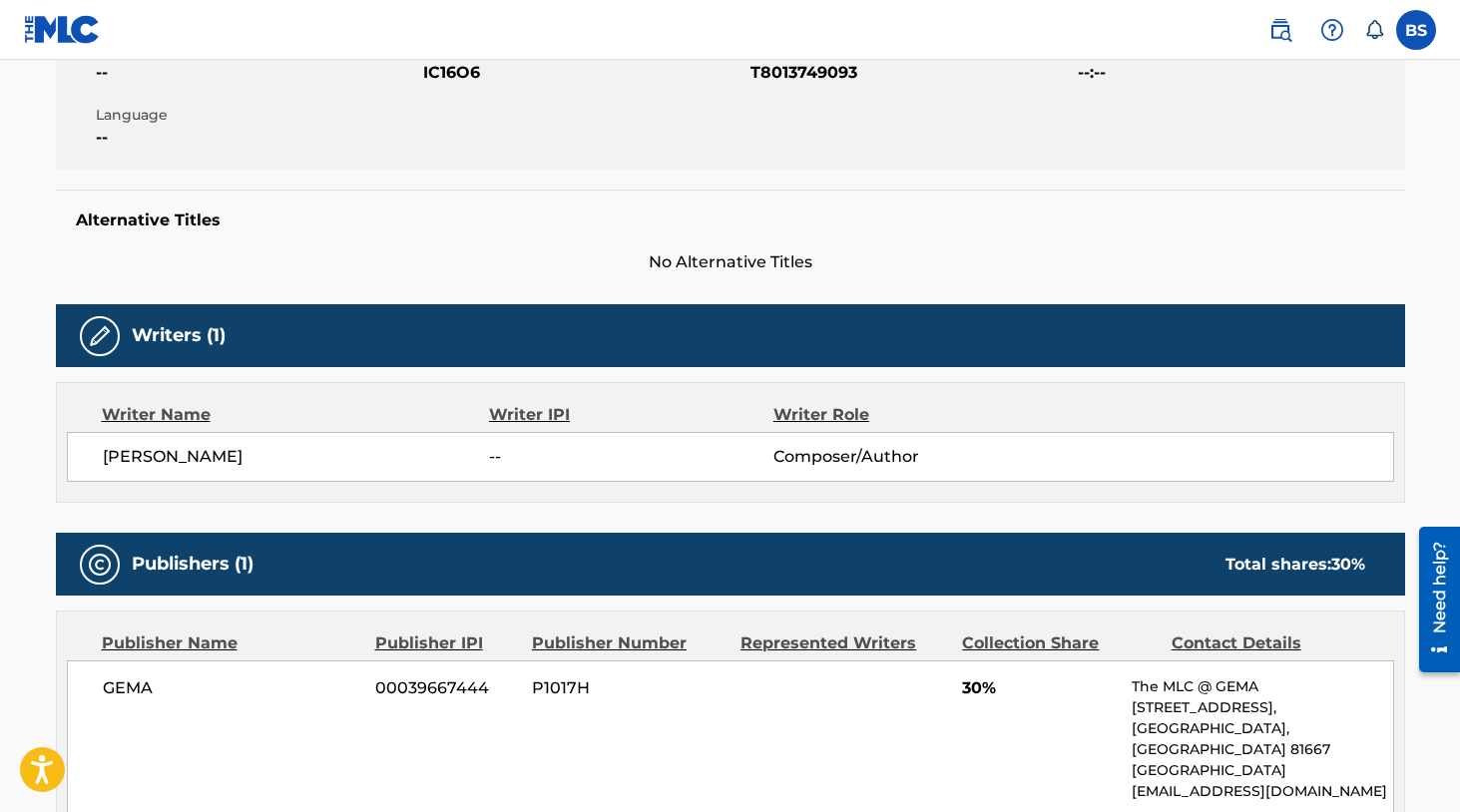 scroll, scrollTop: 356, scrollLeft: 0, axis: vertical 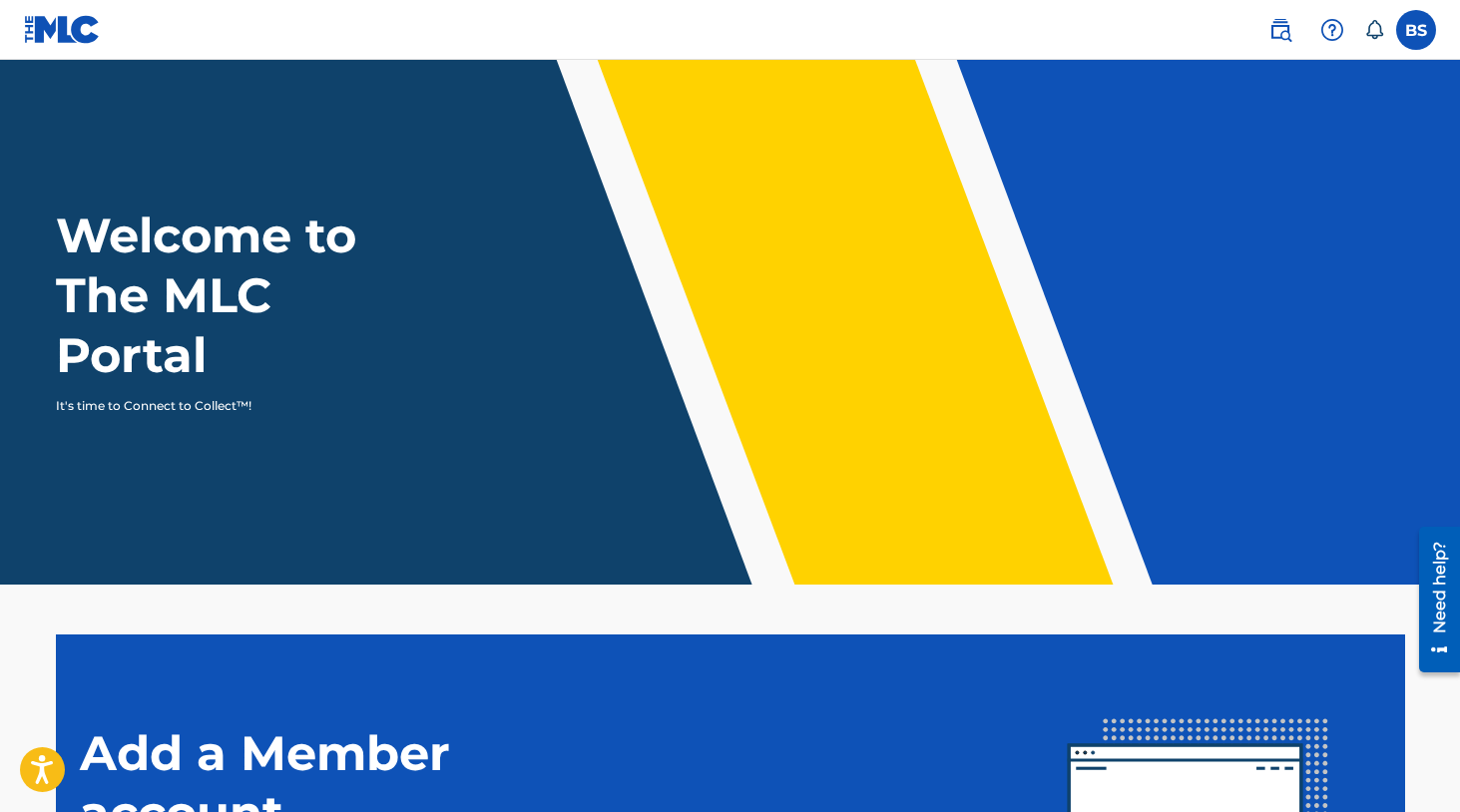 click at bounding box center [1280, 30] 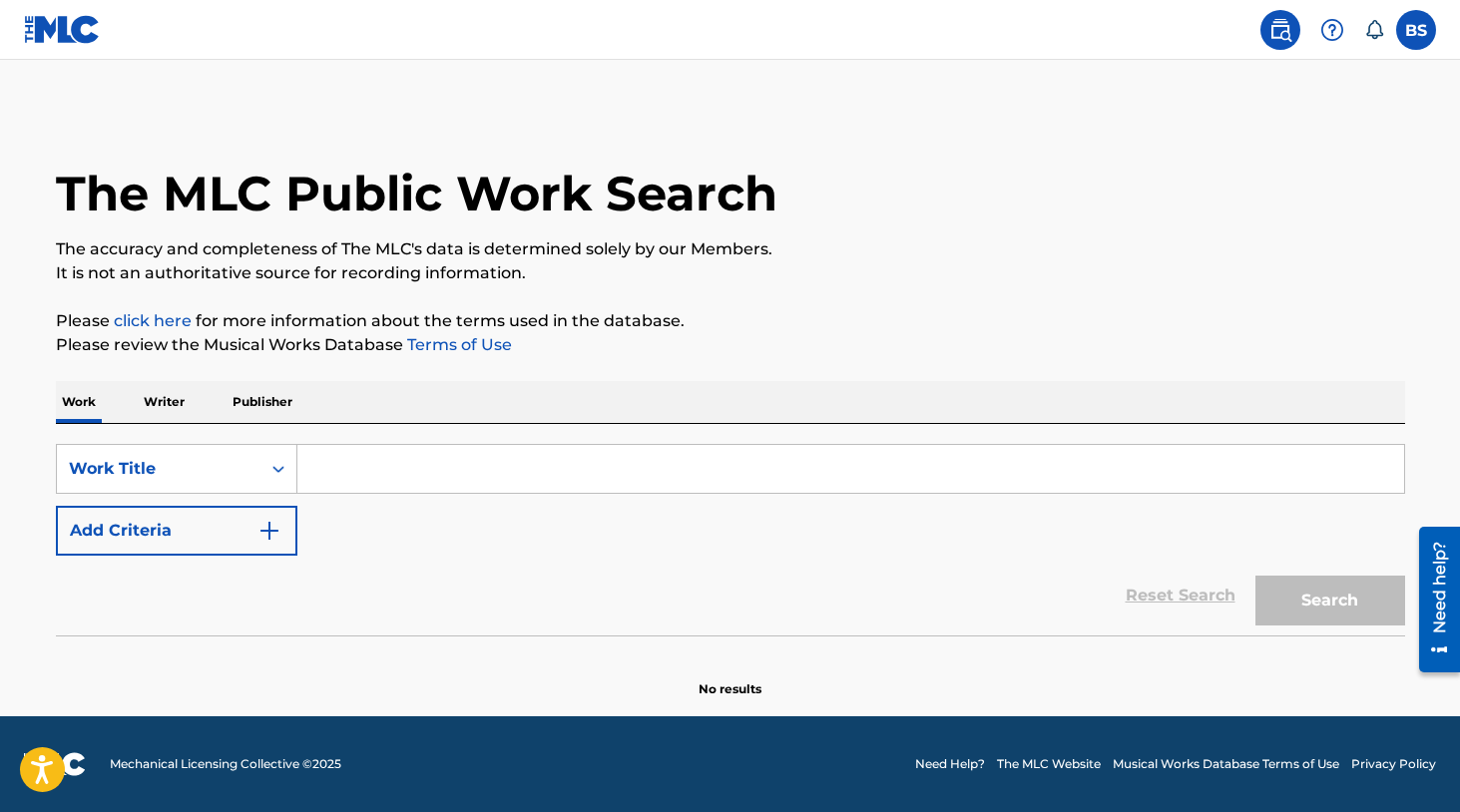 drag, startPoint x: 601, startPoint y: 469, endPoint x: 616, endPoint y: 469, distance: 15 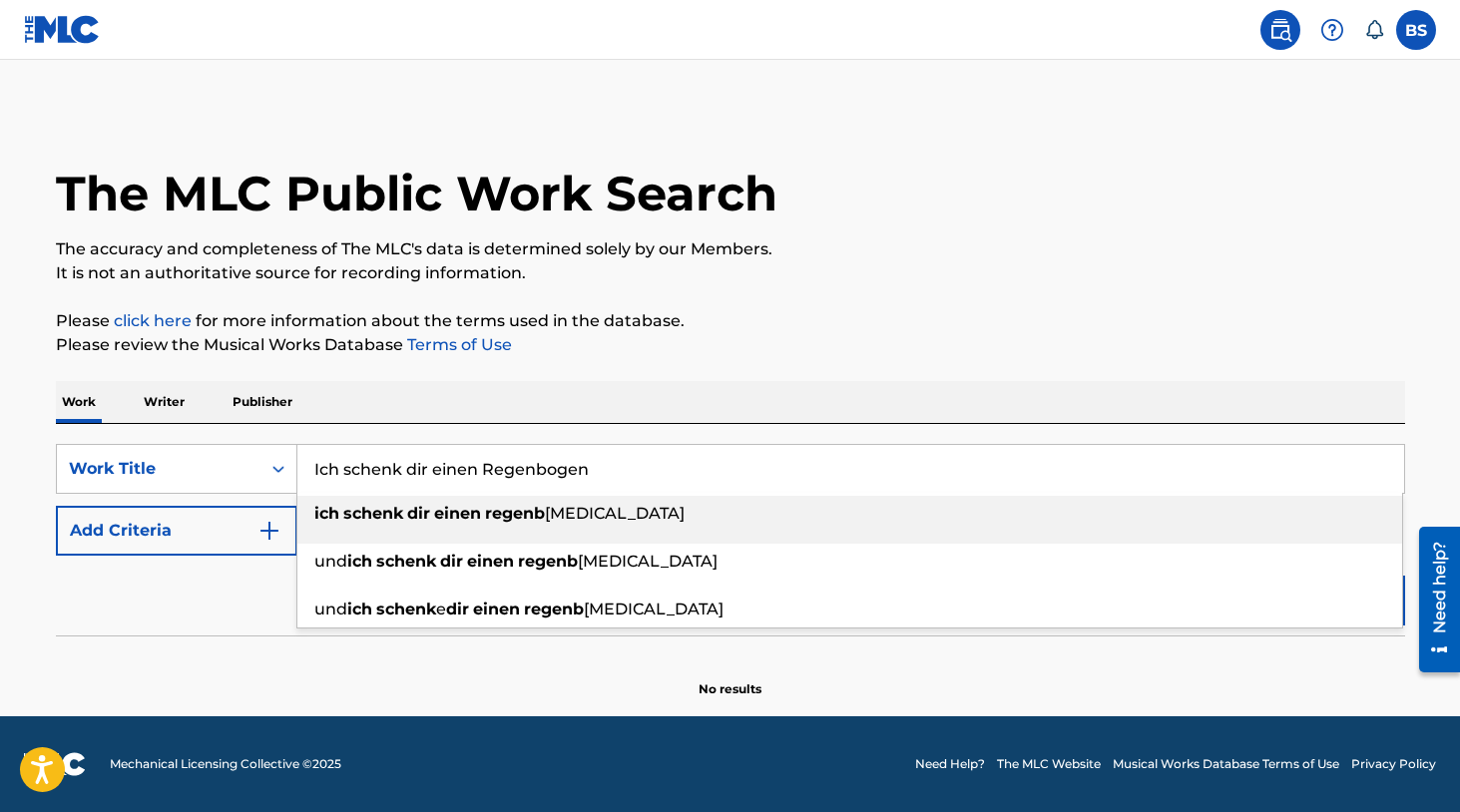 drag, startPoint x: 616, startPoint y: 469, endPoint x: 391, endPoint y: 512, distance: 229.07204 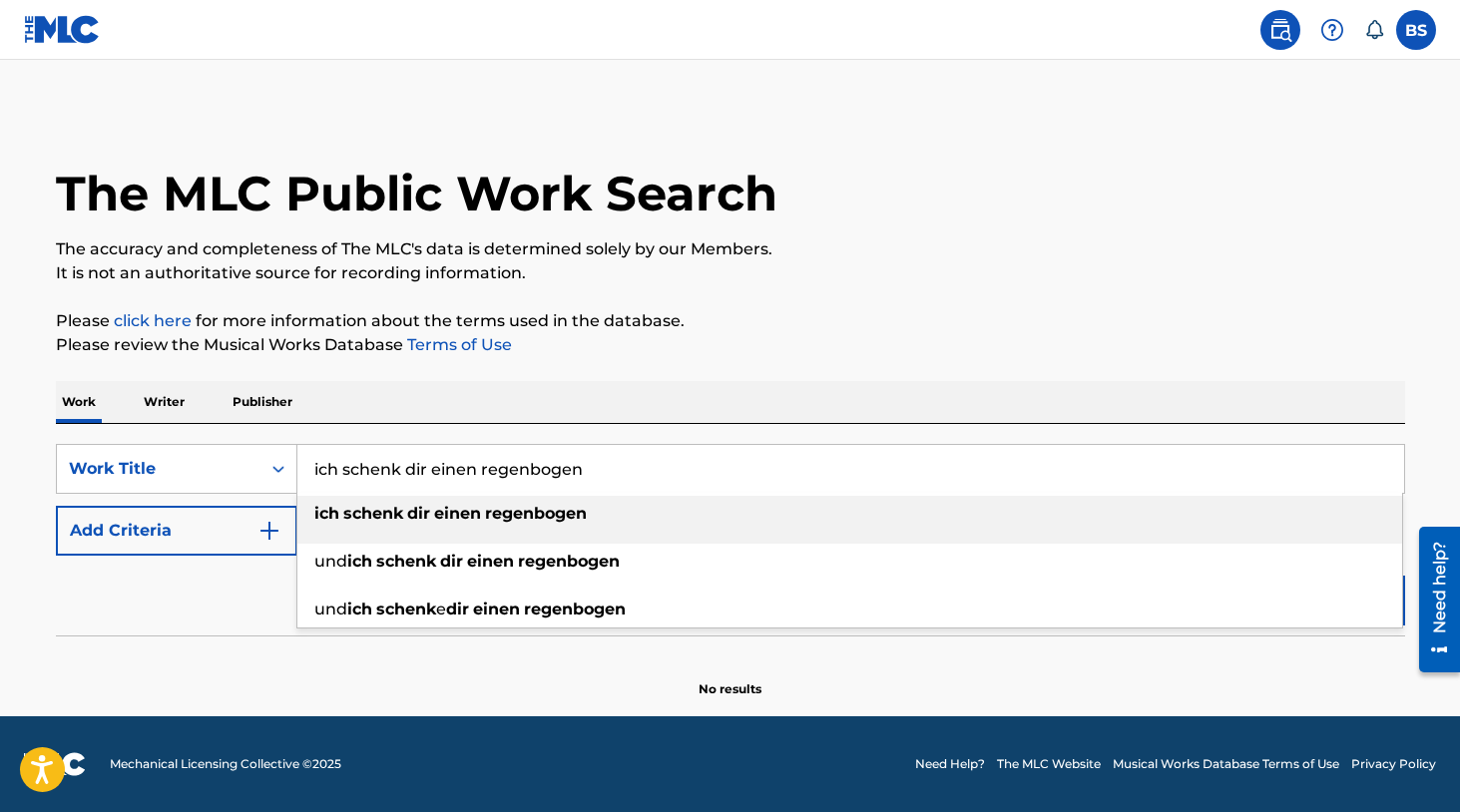 click on "ich   schenk   dir   einen   regenbogen" at bounding box center (849, 514) 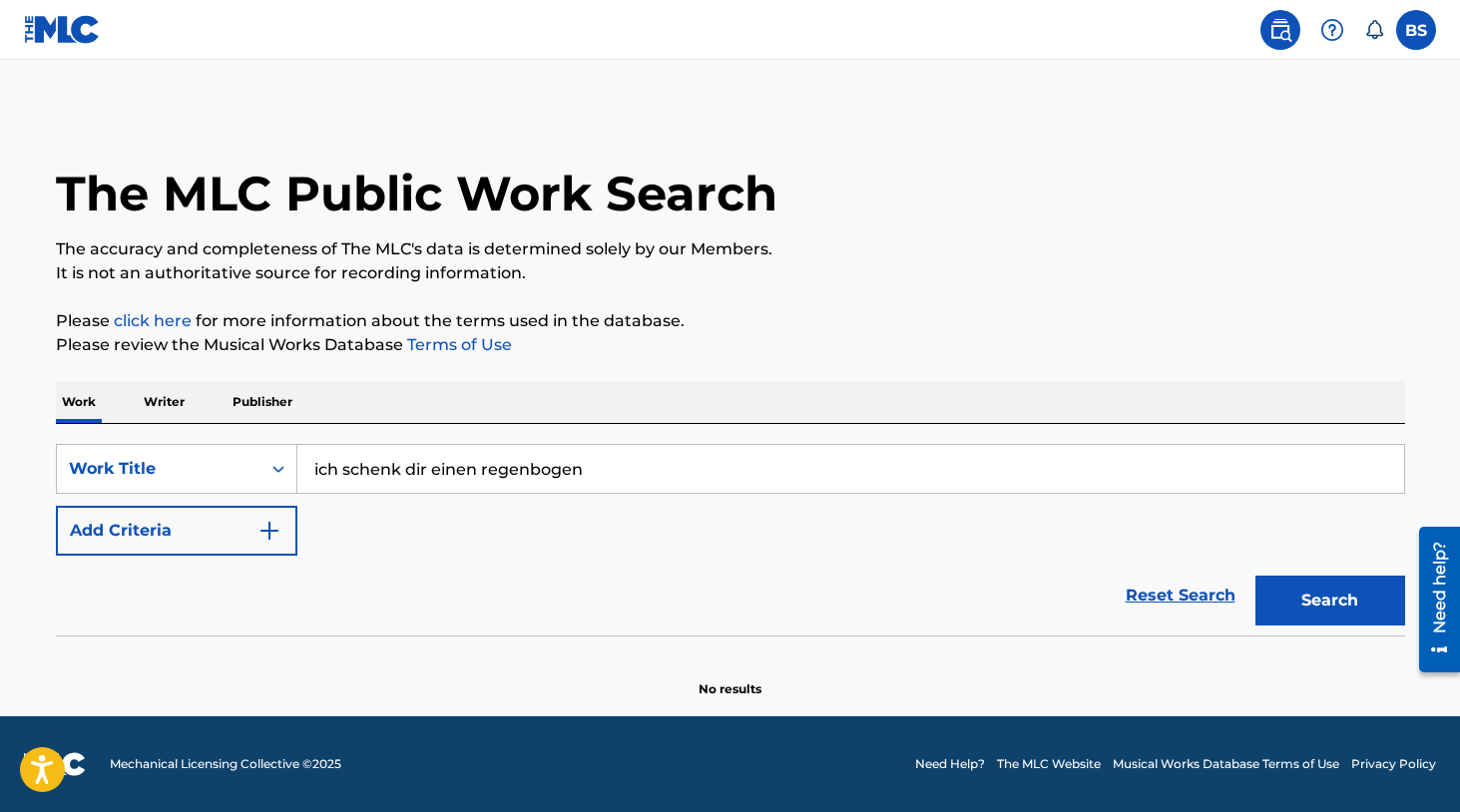 drag, startPoint x: 756, startPoint y: 513, endPoint x: 1327, endPoint y: 599, distance: 577.44 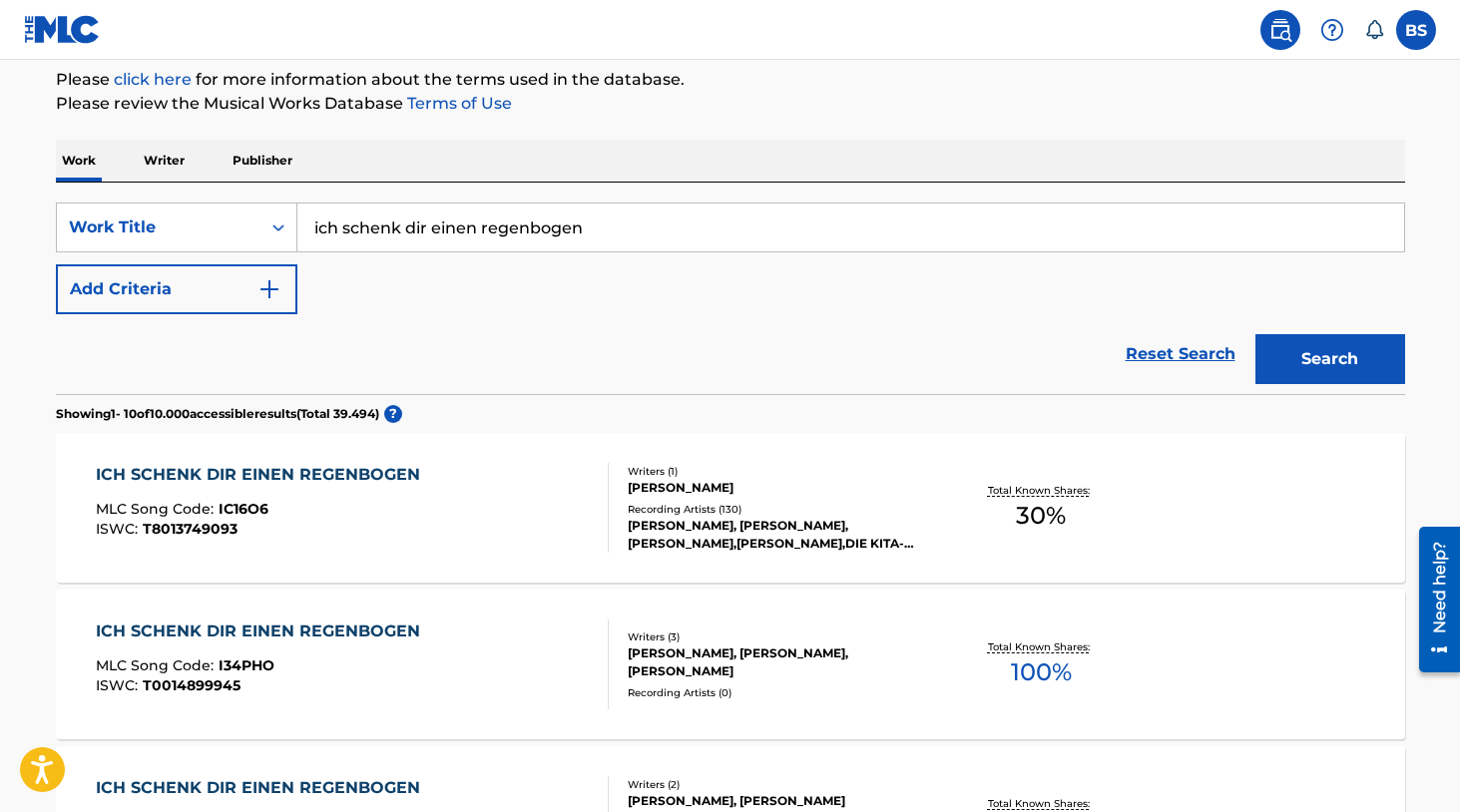 scroll, scrollTop: 402, scrollLeft: 0, axis: vertical 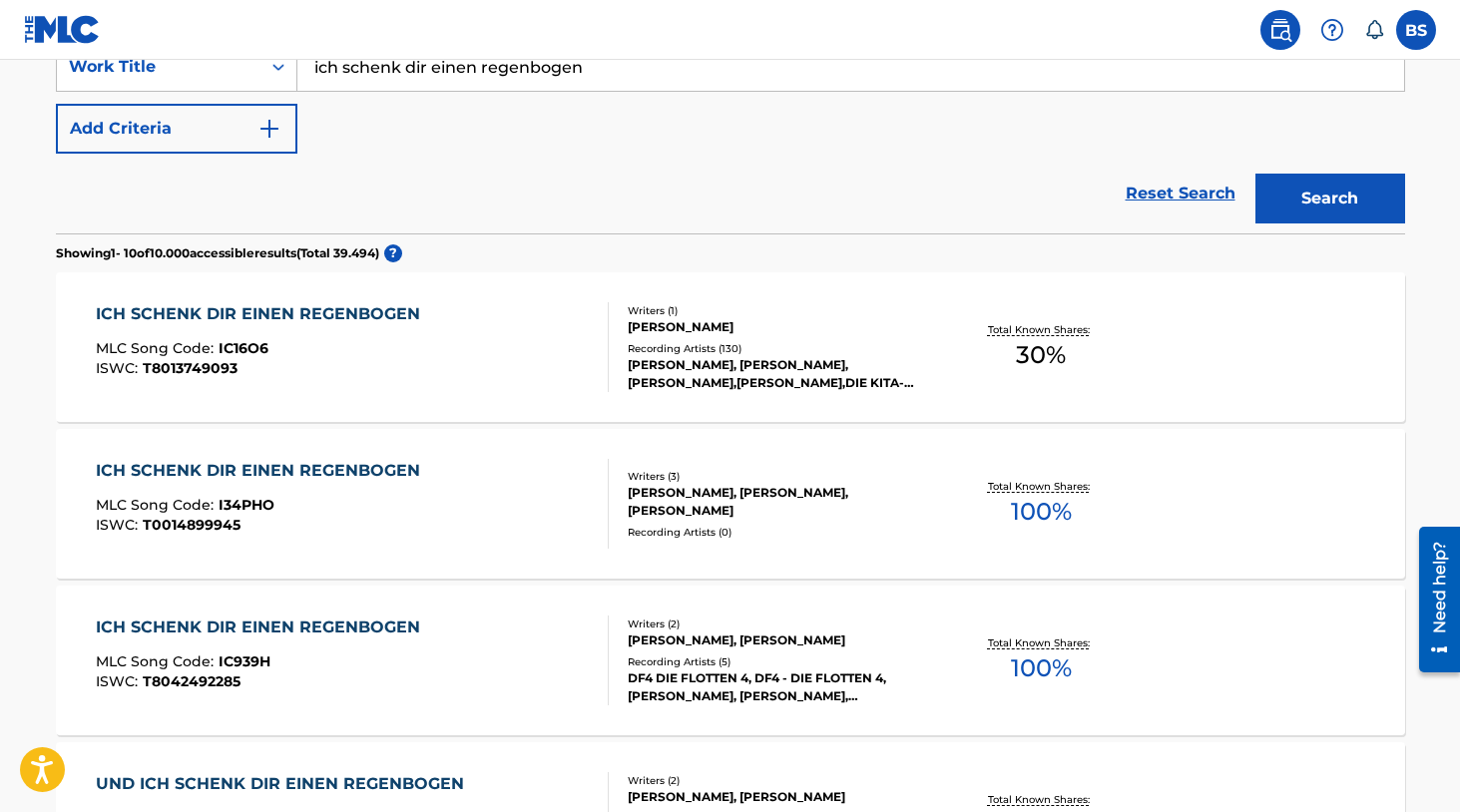click on "JONINA, JONINA, SIMONE SOMMERLAND,KARSTEN GLÜCK,DIE KITA-FRÖSCHE, TARA G. ZINTEL, SIMONE SOMMERLAND|KARSTEN GLÜCK|DIE KITA-FRÖSCHE" at bounding box center (778, 374) 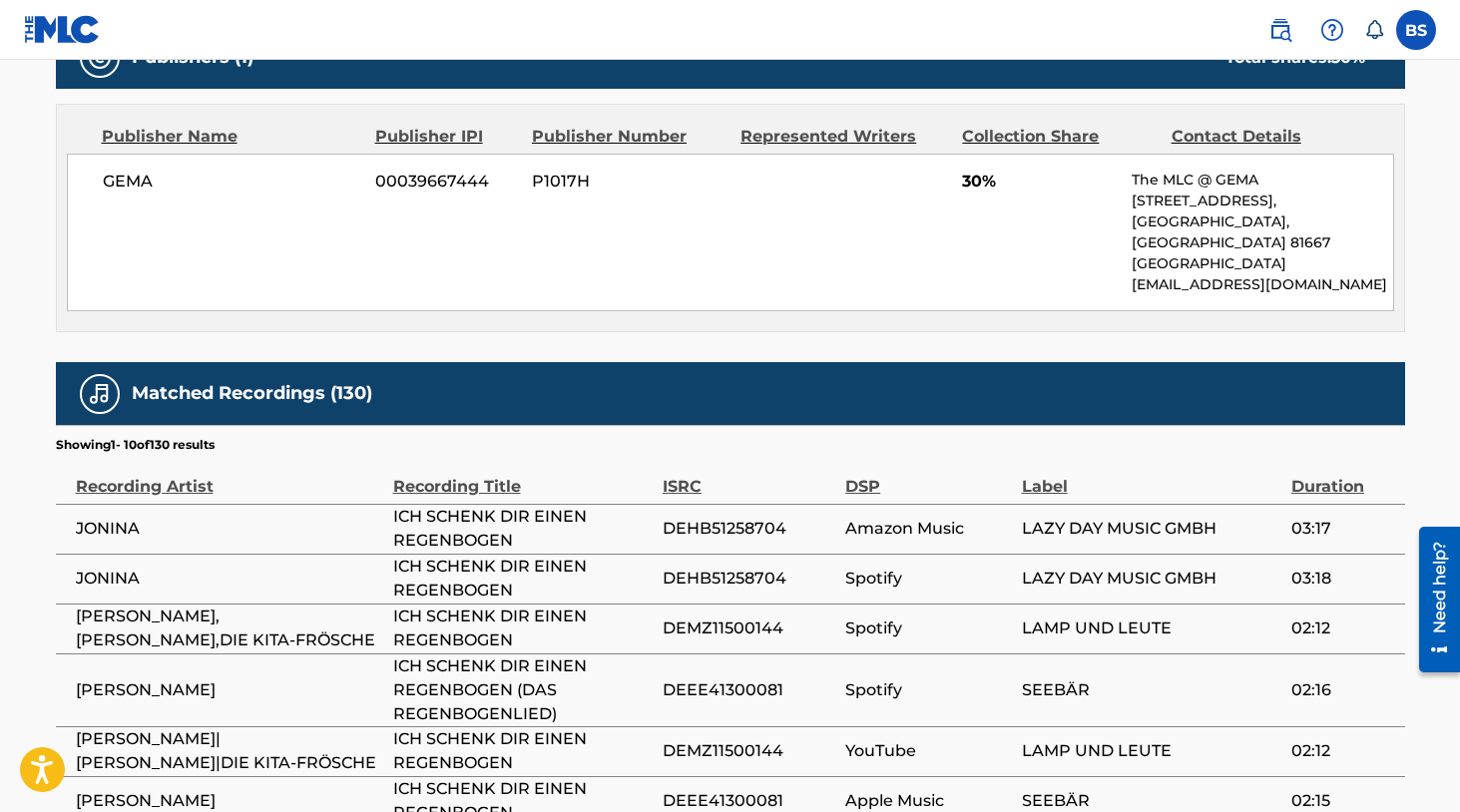 scroll, scrollTop: 979, scrollLeft: 0, axis: vertical 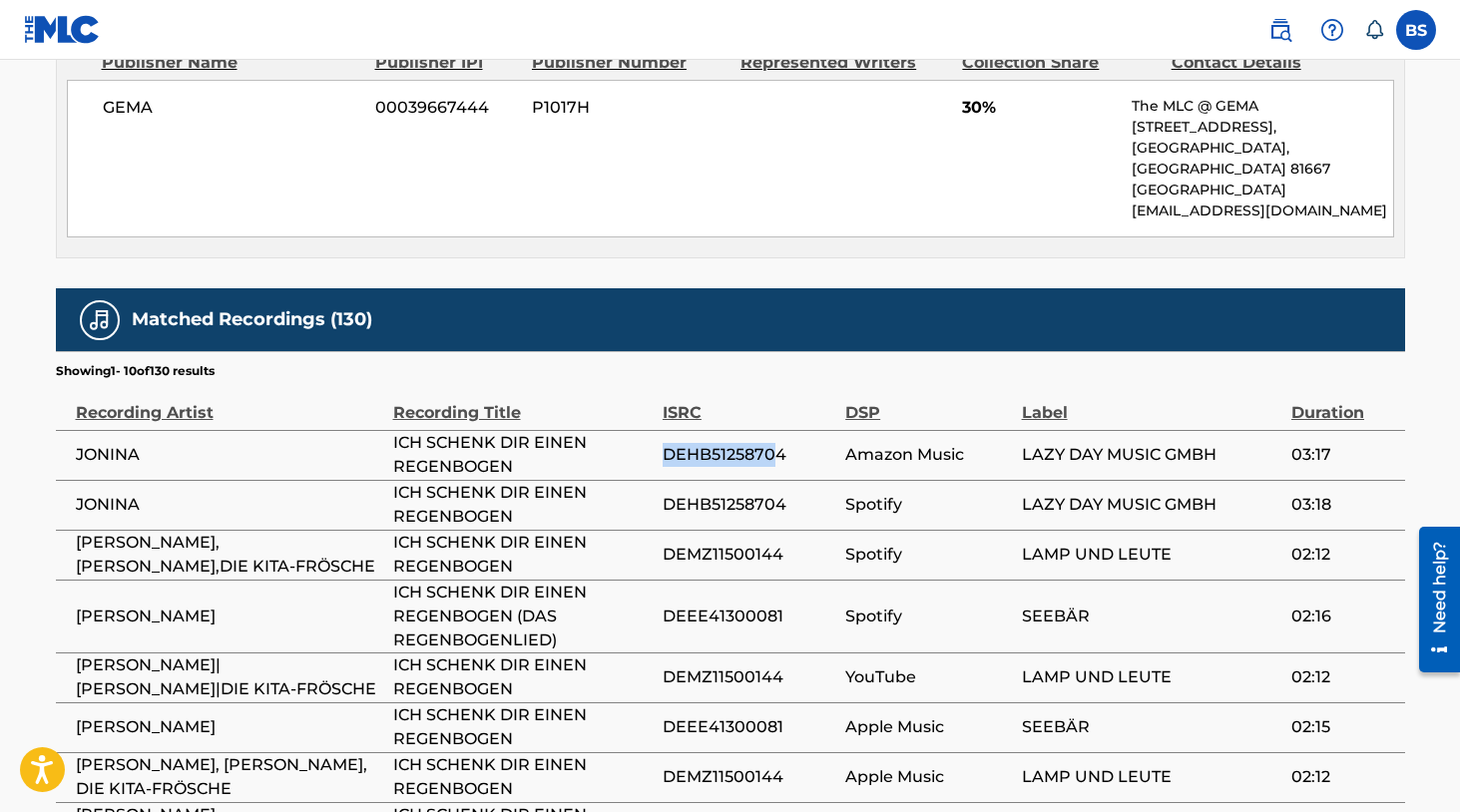 drag, startPoint x: 651, startPoint y: 433, endPoint x: 781, endPoint y: 434, distance: 130.00385 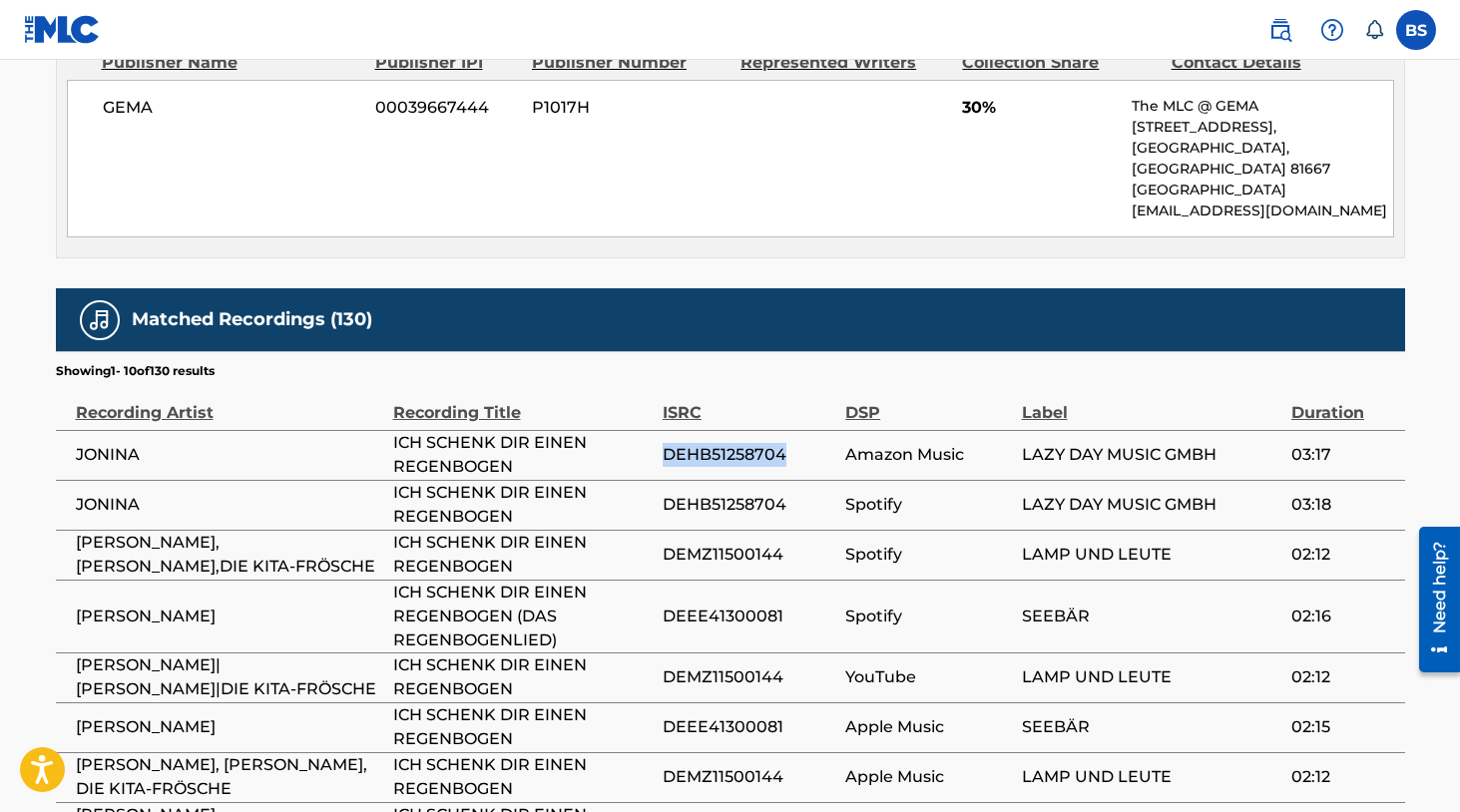 drag, startPoint x: 759, startPoint y: 436, endPoint x: 663, endPoint y: 439, distance: 96.04686 